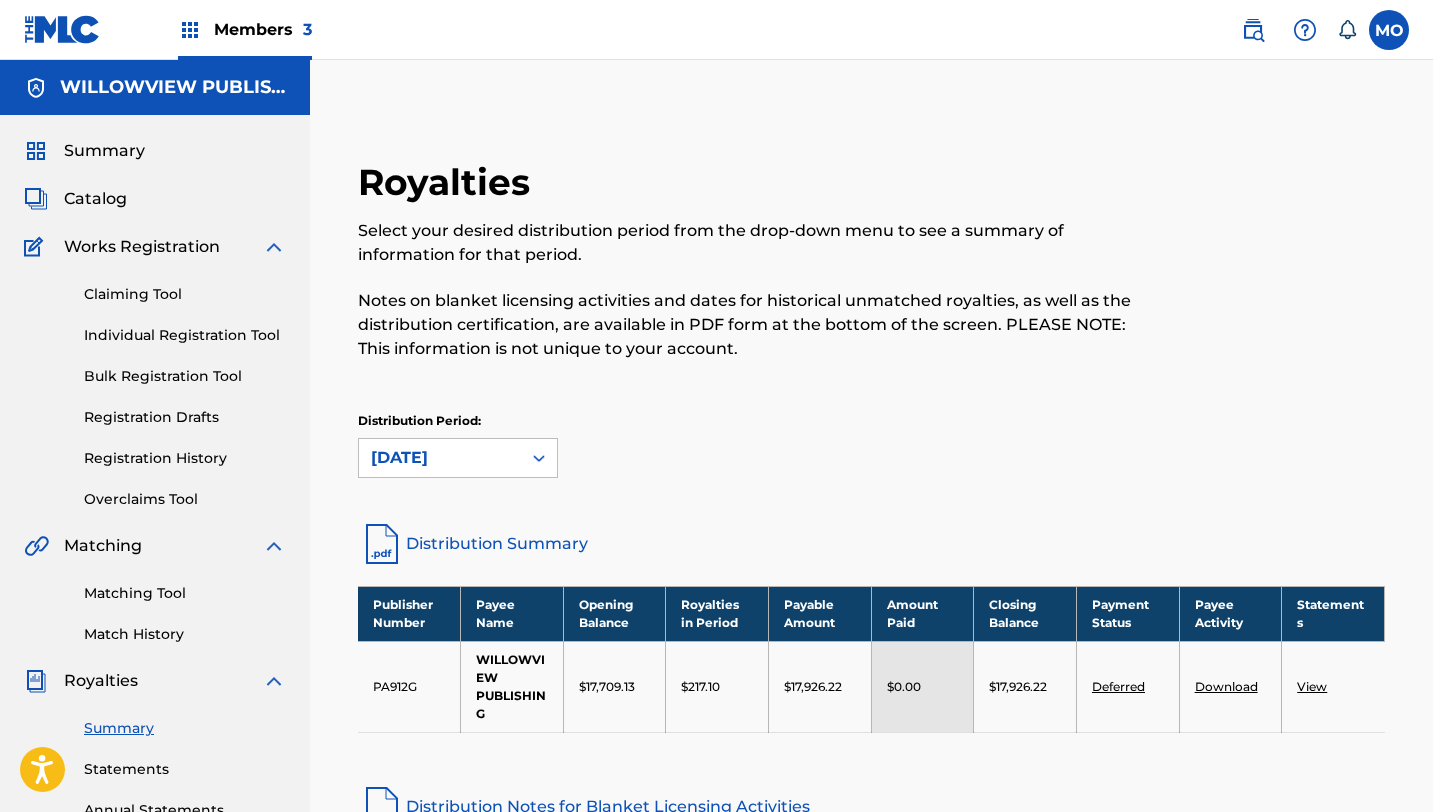 scroll, scrollTop: 0, scrollLeft: 0, axis: both 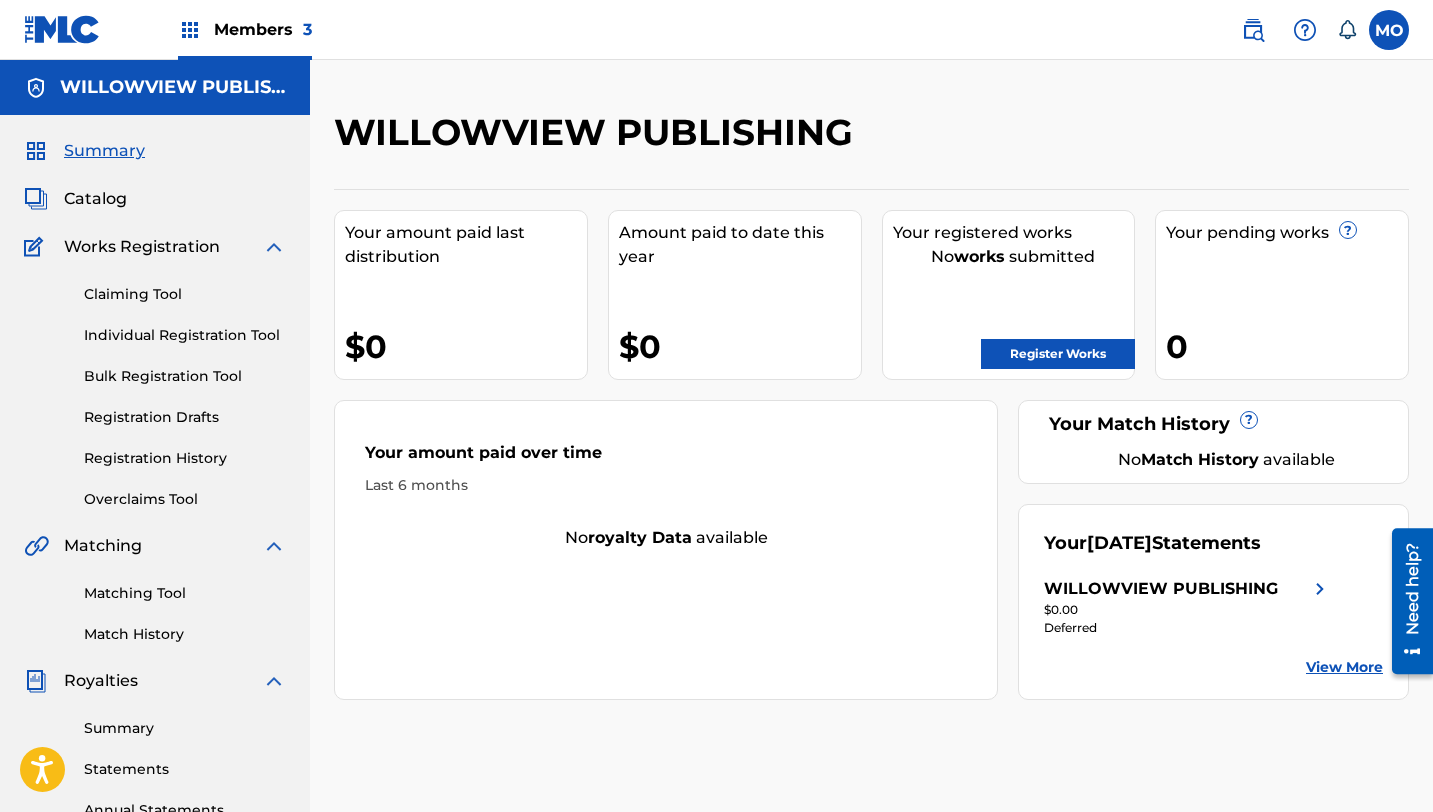click on "Members    3 MO MO Miracle   Oselende lazyxazy866@gmail.com Notification Preferences Profile Log out" at bounding box center [716, 30] 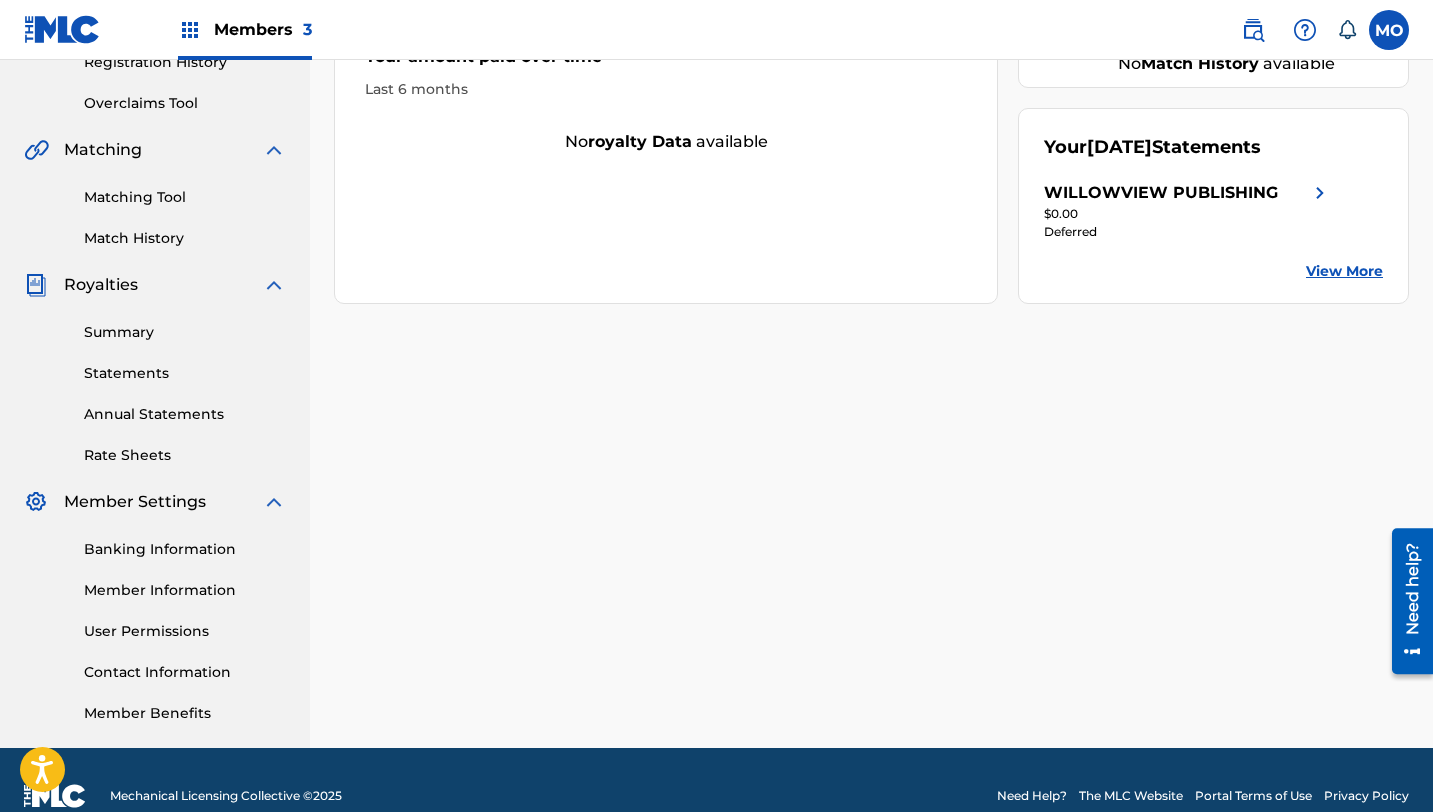 scroll, scrollTop: 422, scrollLeft: 0, axis: vertical 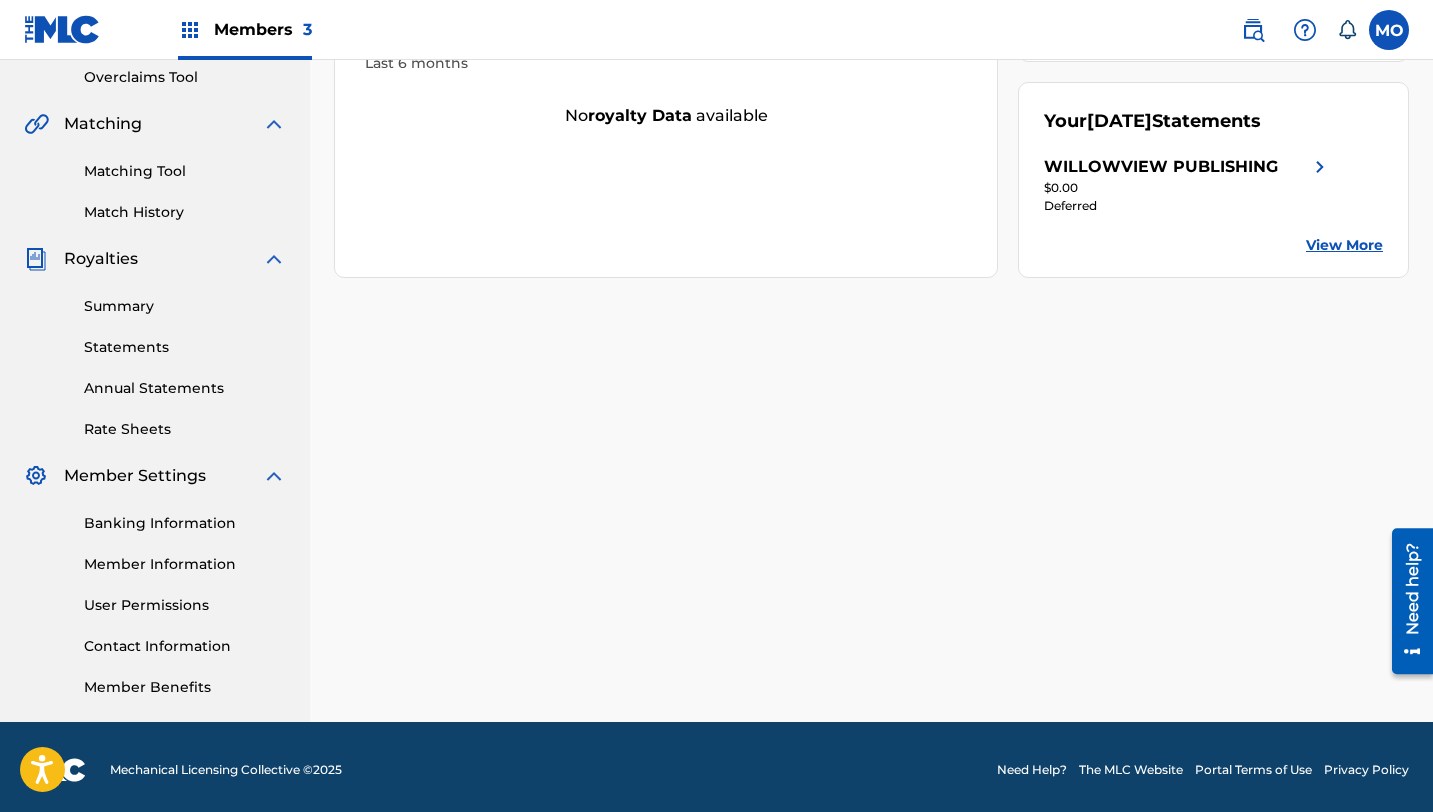 click on "Banking Information" at bounding box center [185, 523] 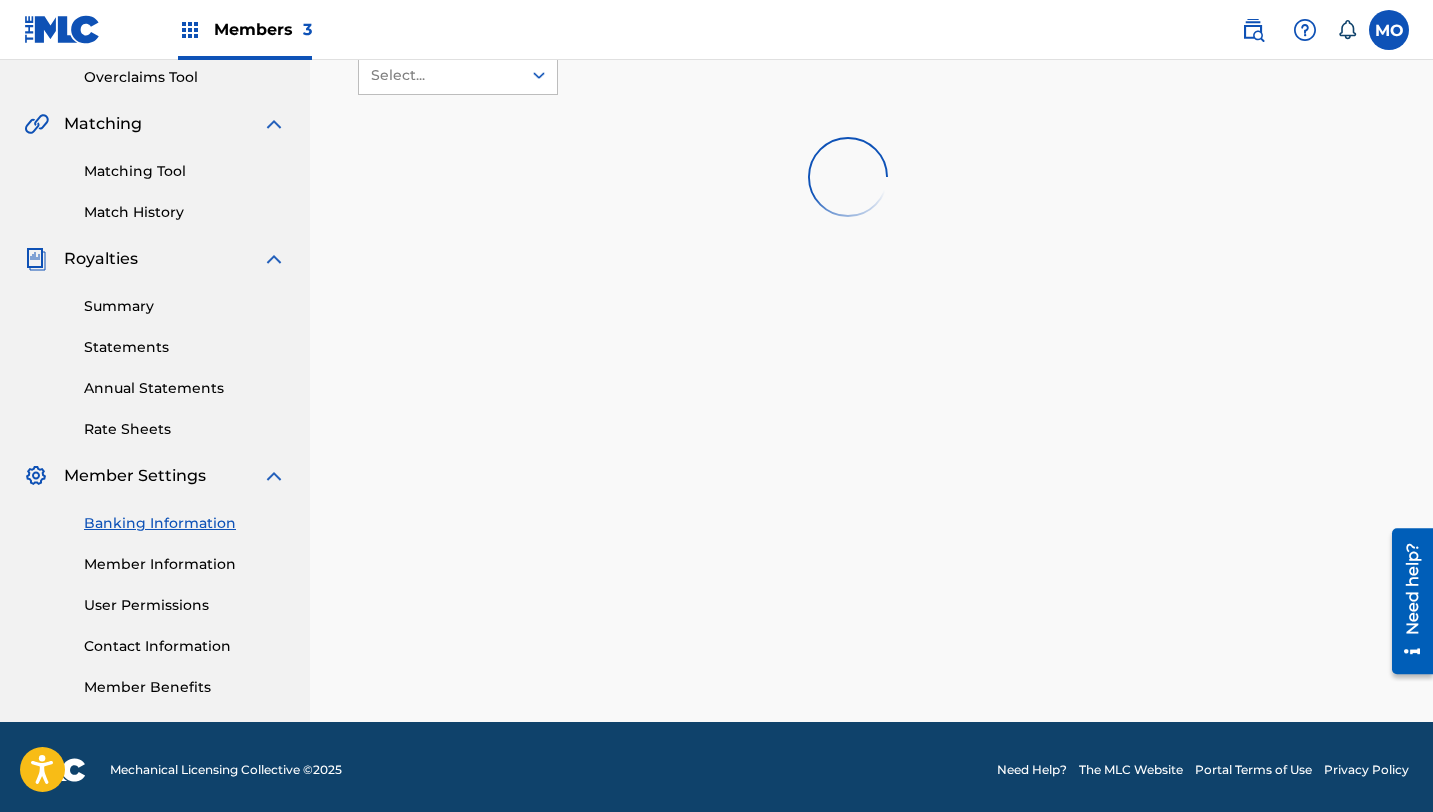 scroll, scrollTop: 0, scrollLeft: 0, axis: both 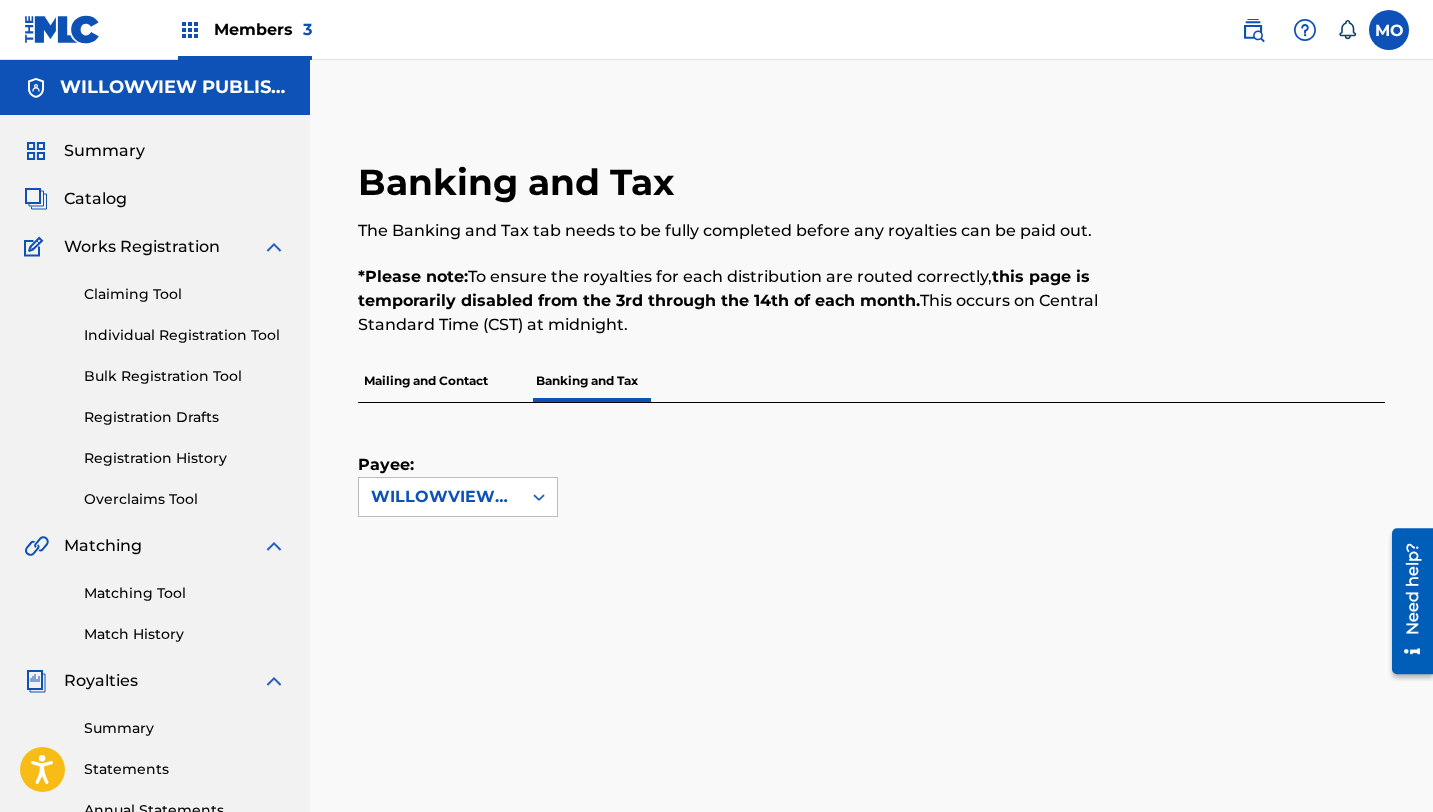 click on "Mailing and Contact" at bounding box center (426, 381) 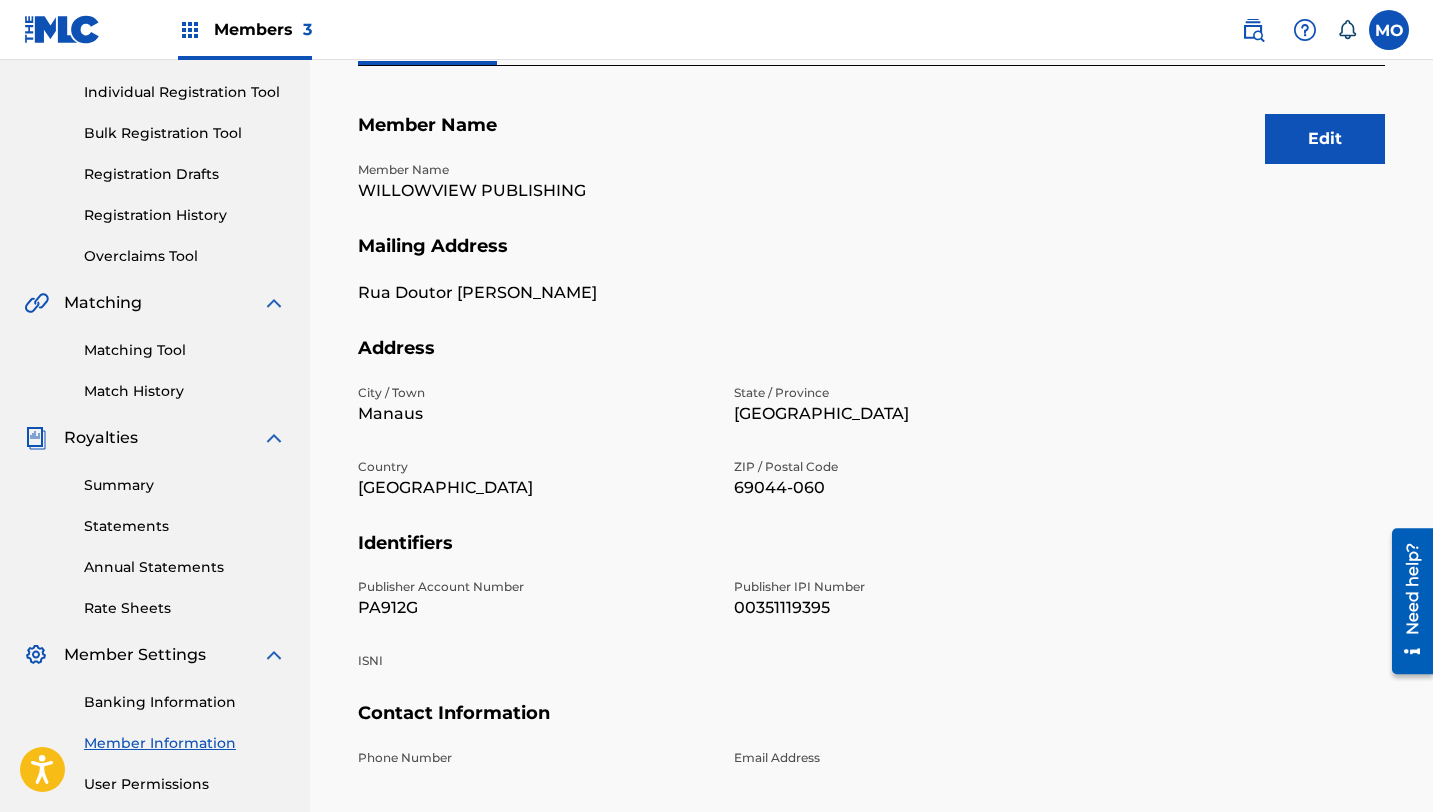 scroll, scrollTop: 0, scrollLeft: 0, axis: both 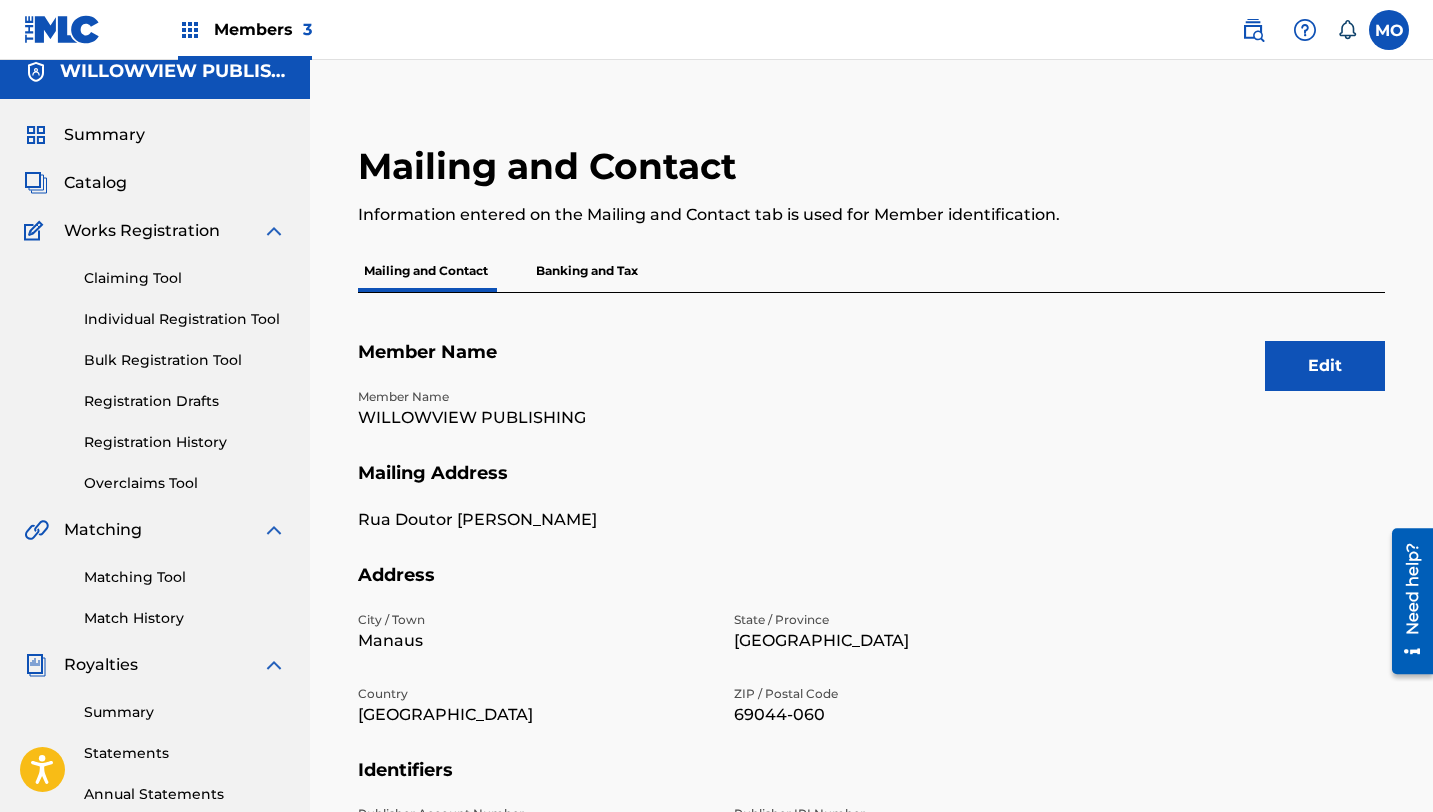 click on "Edit" at bounding box center (1325, 366) 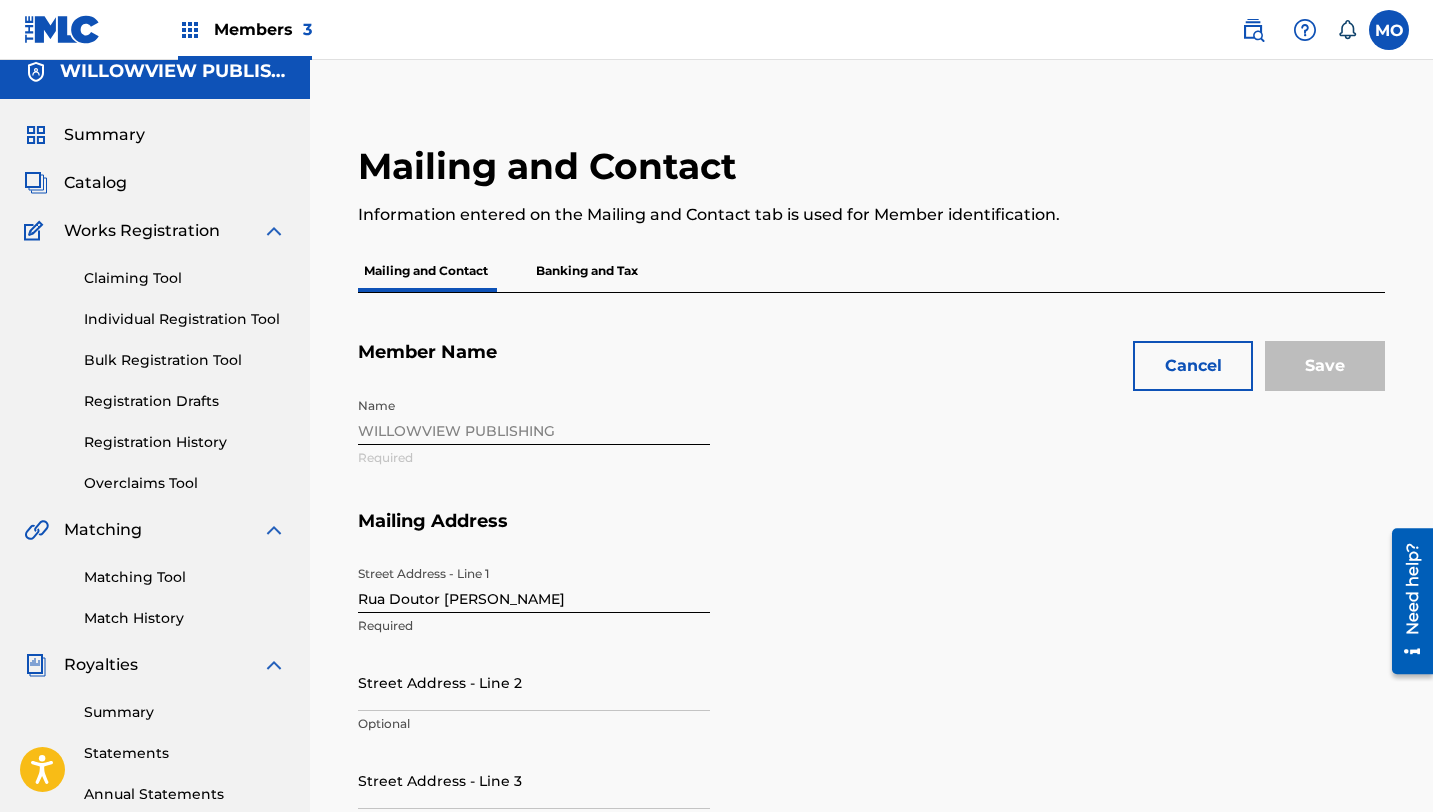 click on "Cancel" at bounding box center (1193, 366) 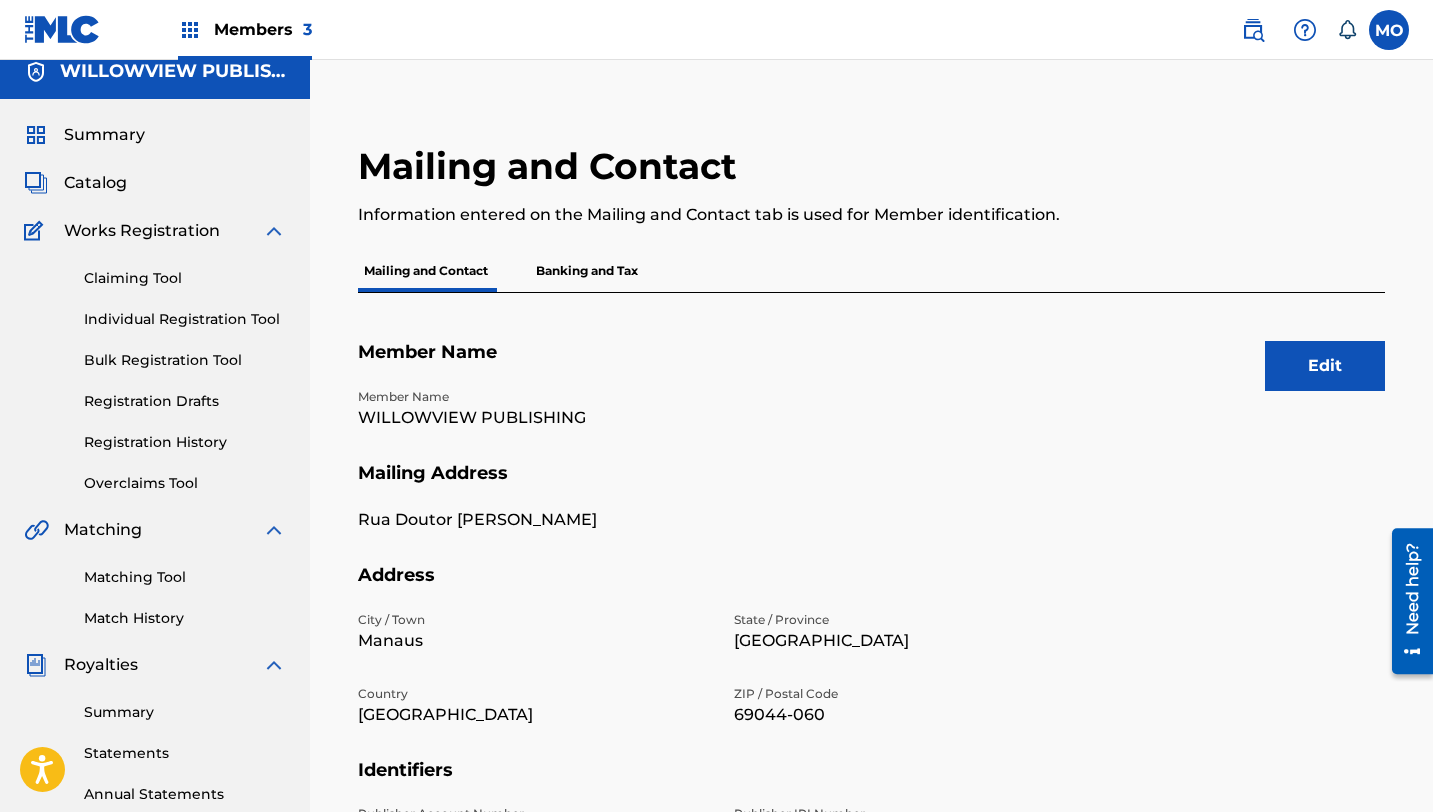 click on "Members    3" at bounding box center (245, 29) 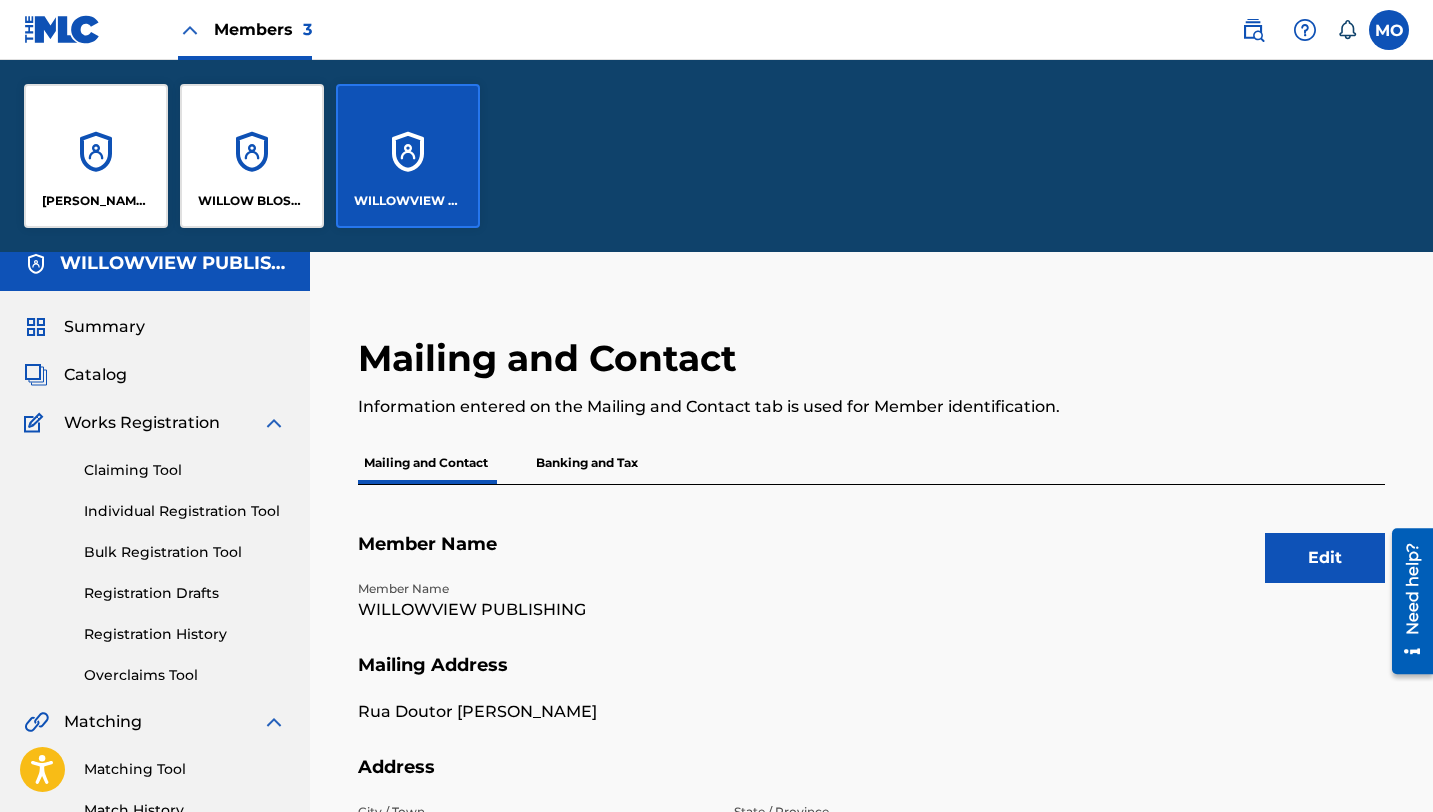 scroll, scrollTop: 208, scrollLeft: 0, axis: vertical 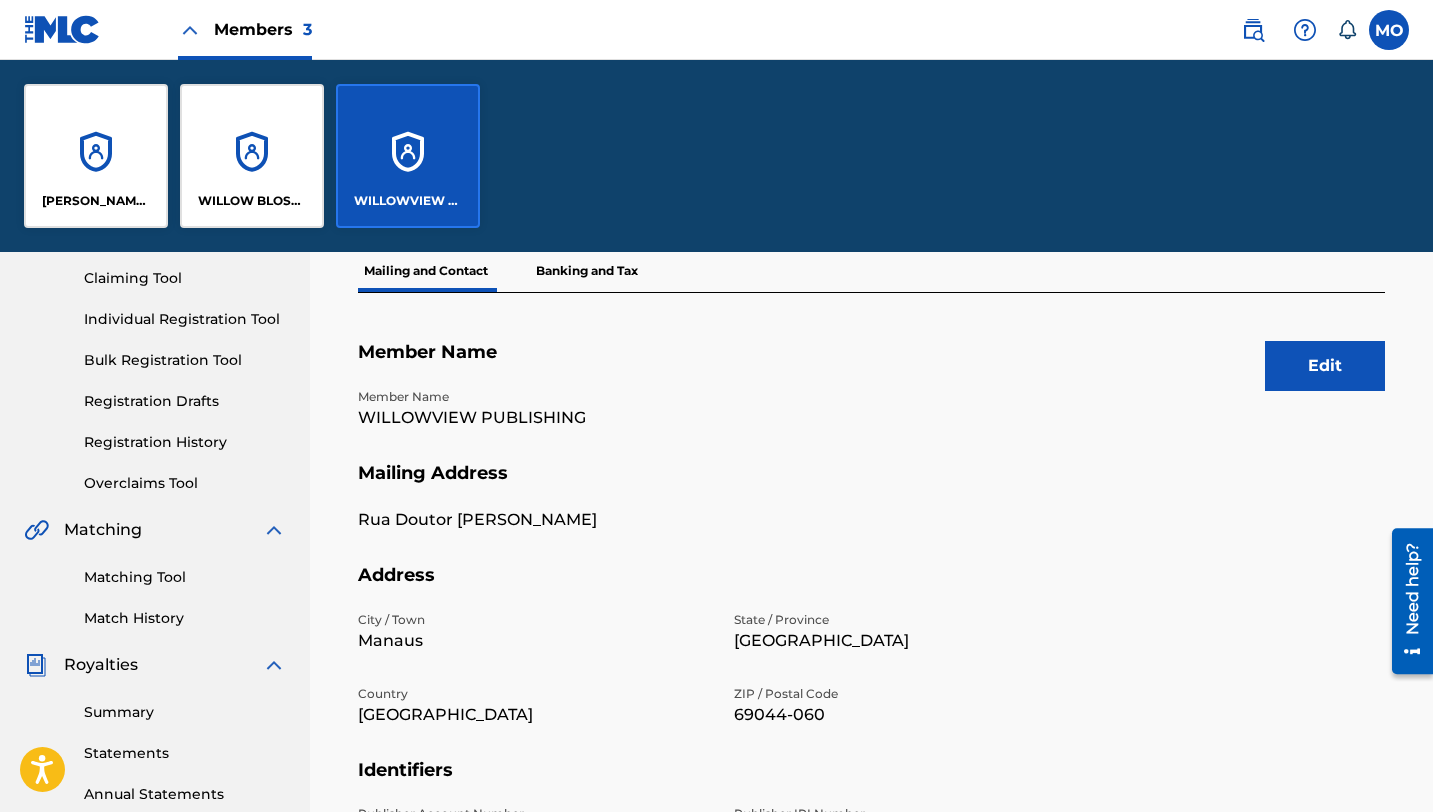 click on "[PERSON_NAME] PUBLISHING CO. R/H RECORDING CO." at bounding box center (96, 201) 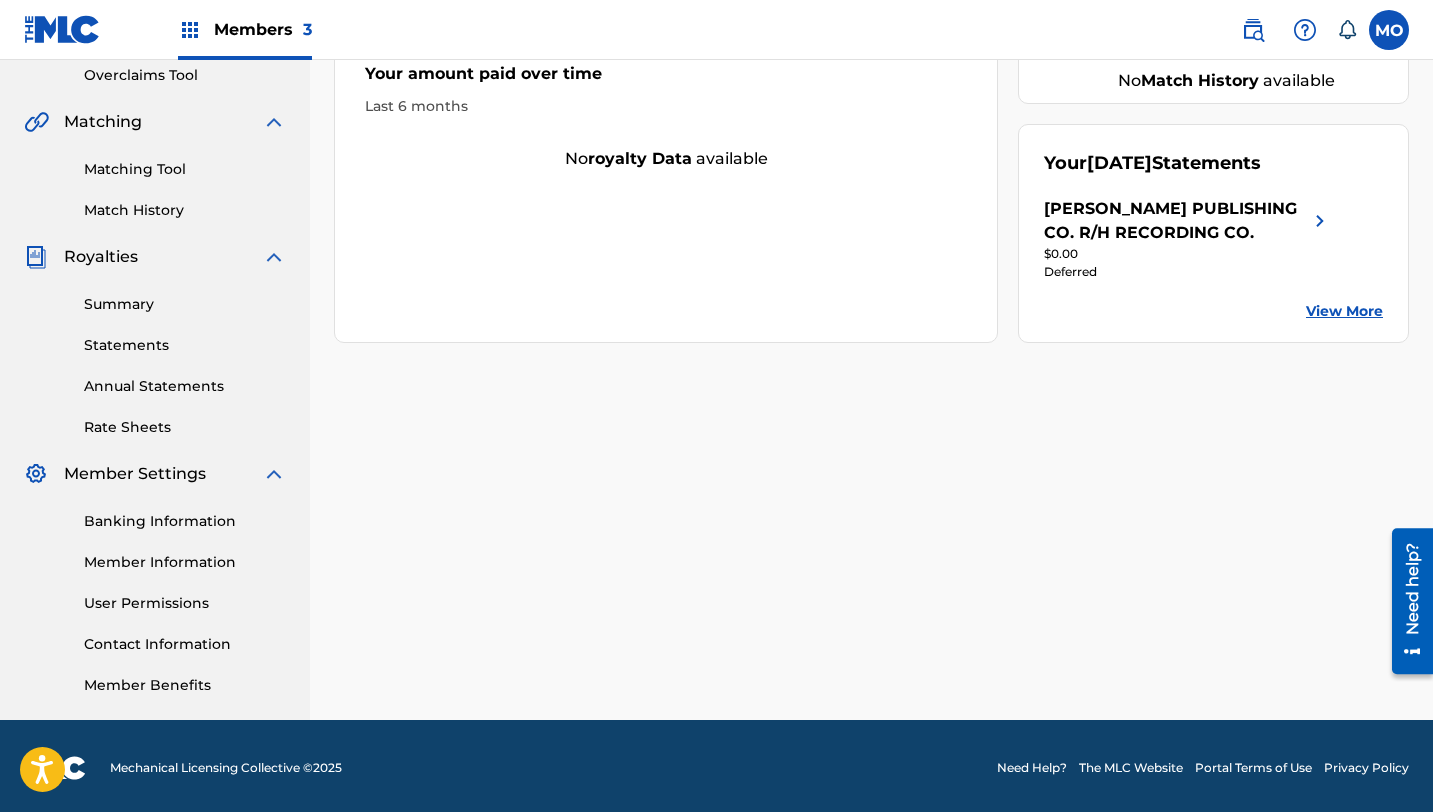 scroll, scrollTop: 428, scrollLeft: 0, axis: vertical 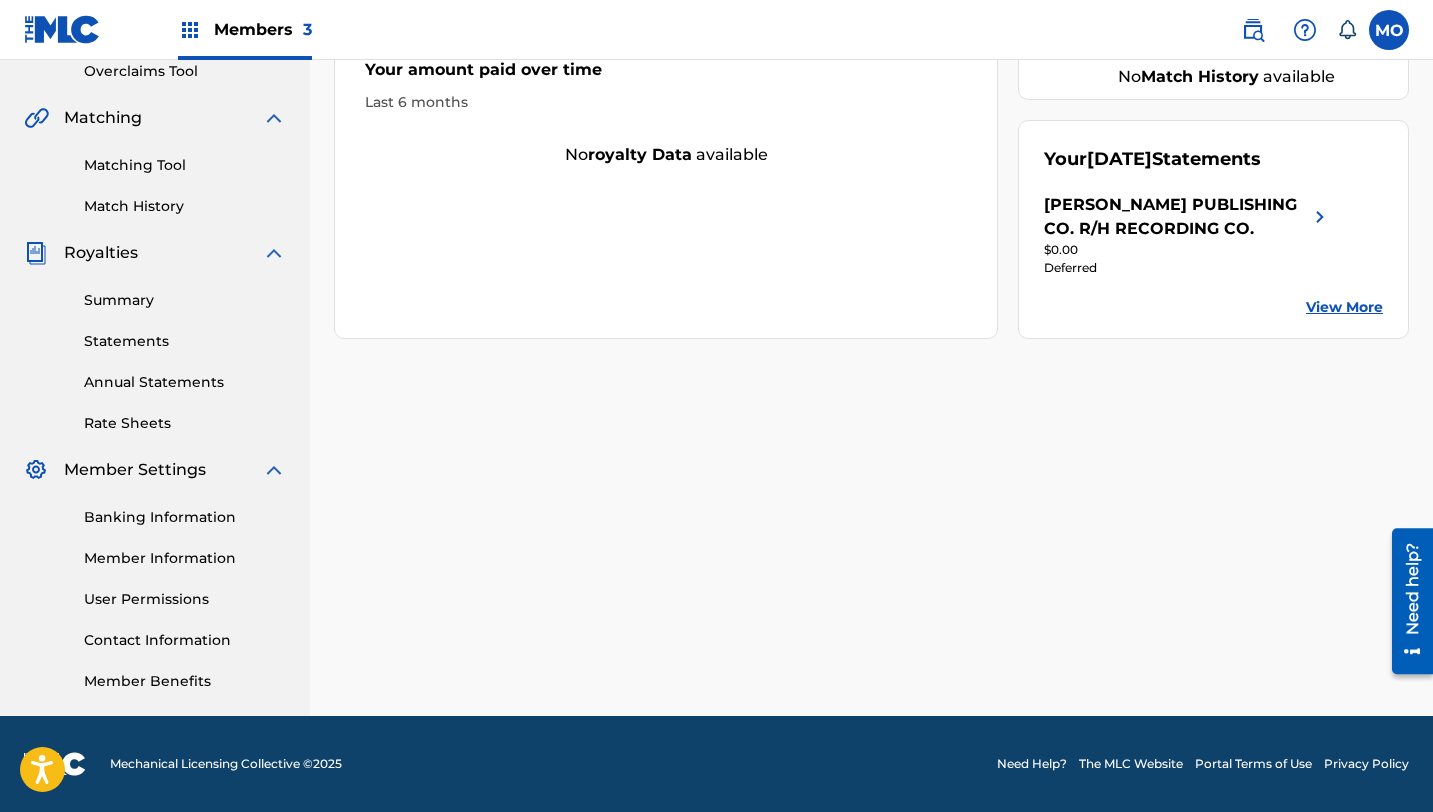 click on "Banking Information" at bounding box center [185, 517] 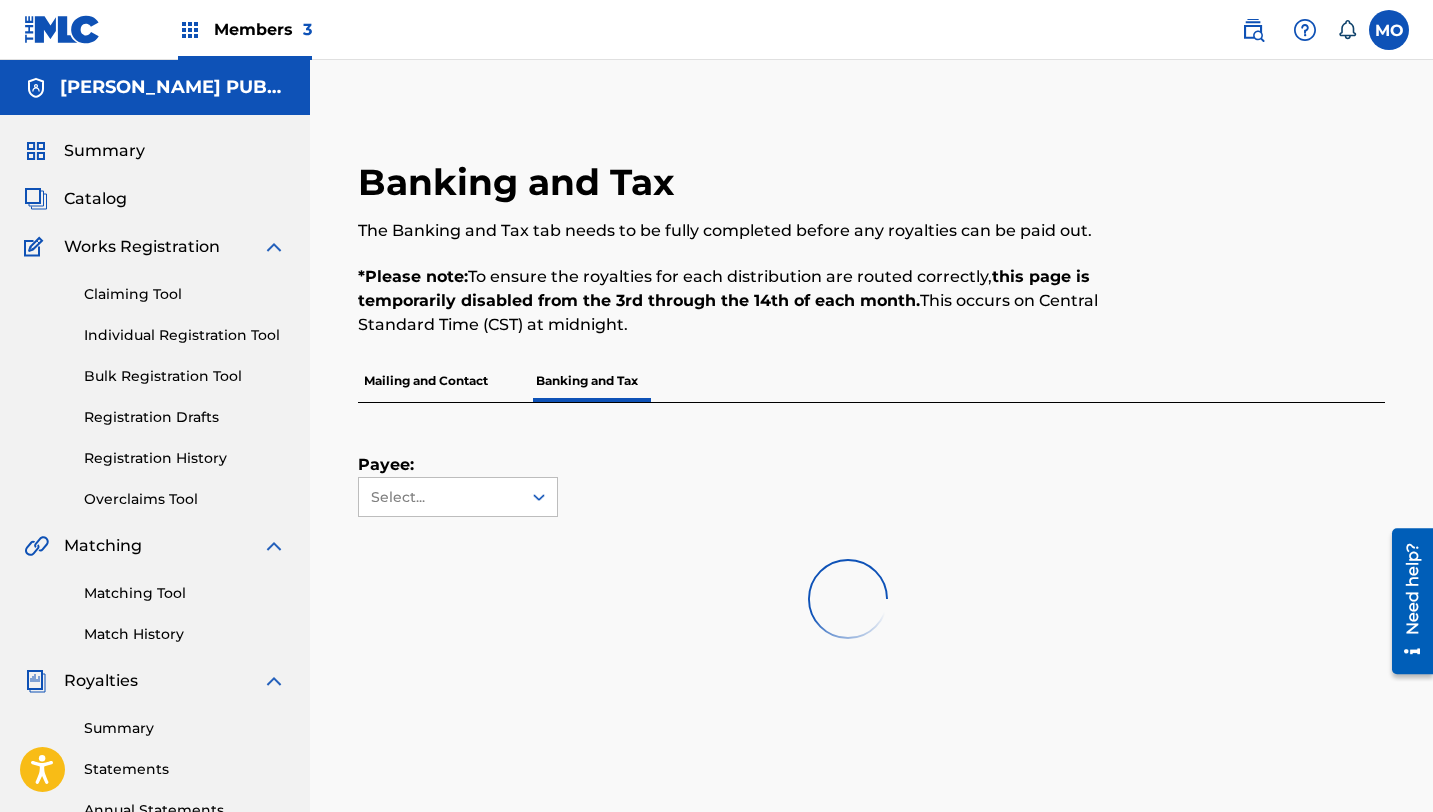 click on "Mailing and Contact" at bounding box center (426, 381) 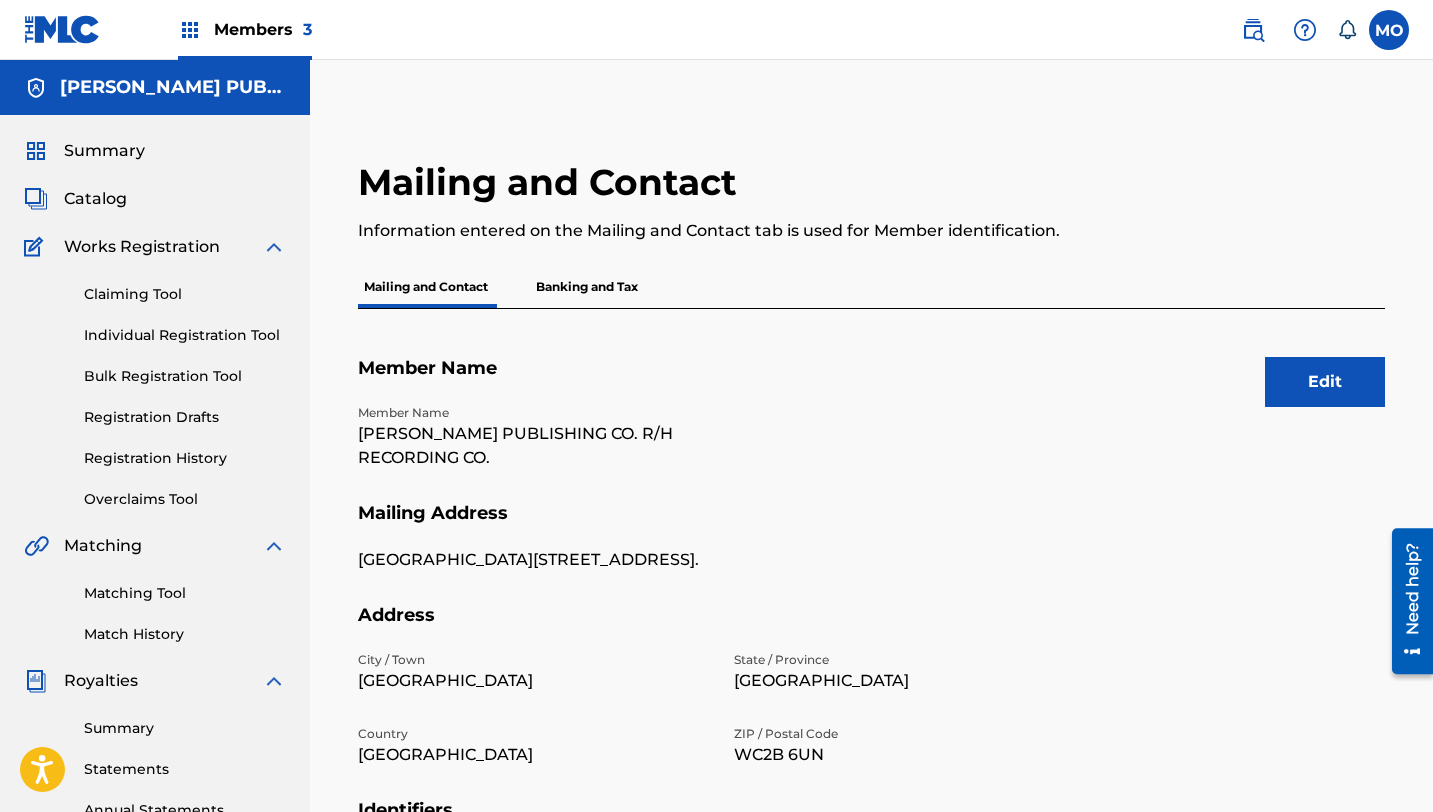 scroll, scrollTop: 428, scrollLeft: 0, axis: vertical 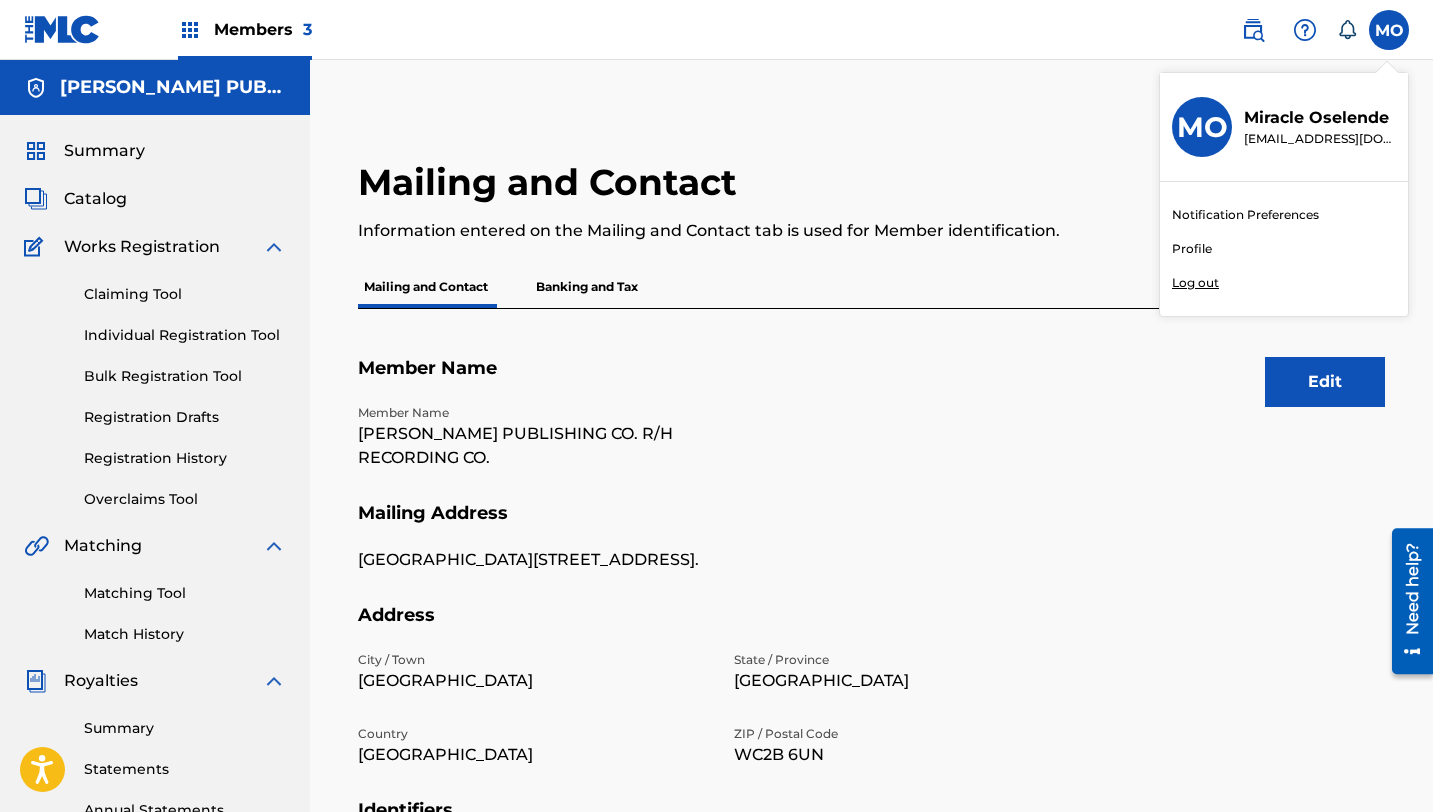 click on "Profile" at bounding box center (1192, 249) 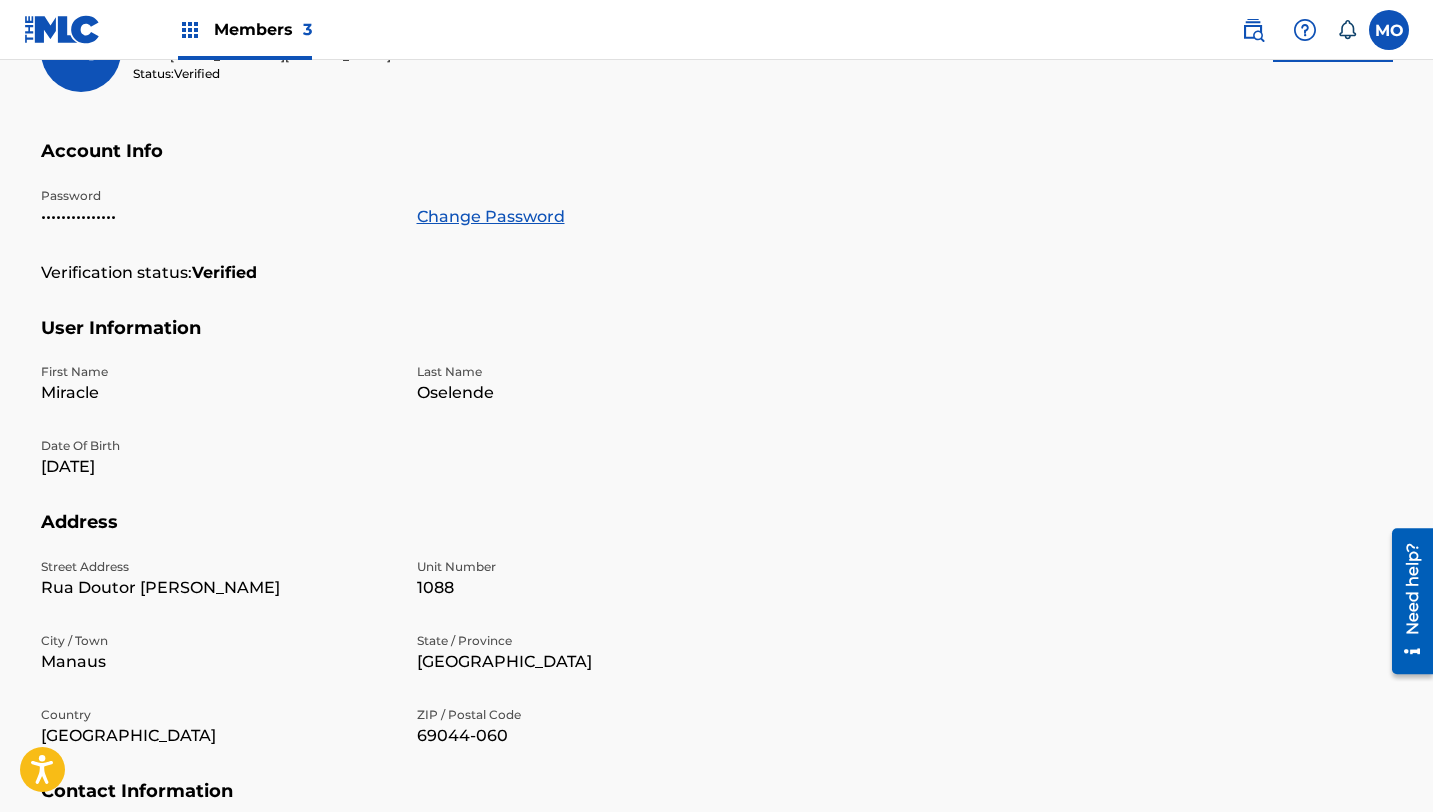 scroll, scrollTop: 293, scrollLeft: 0, axis: vertical 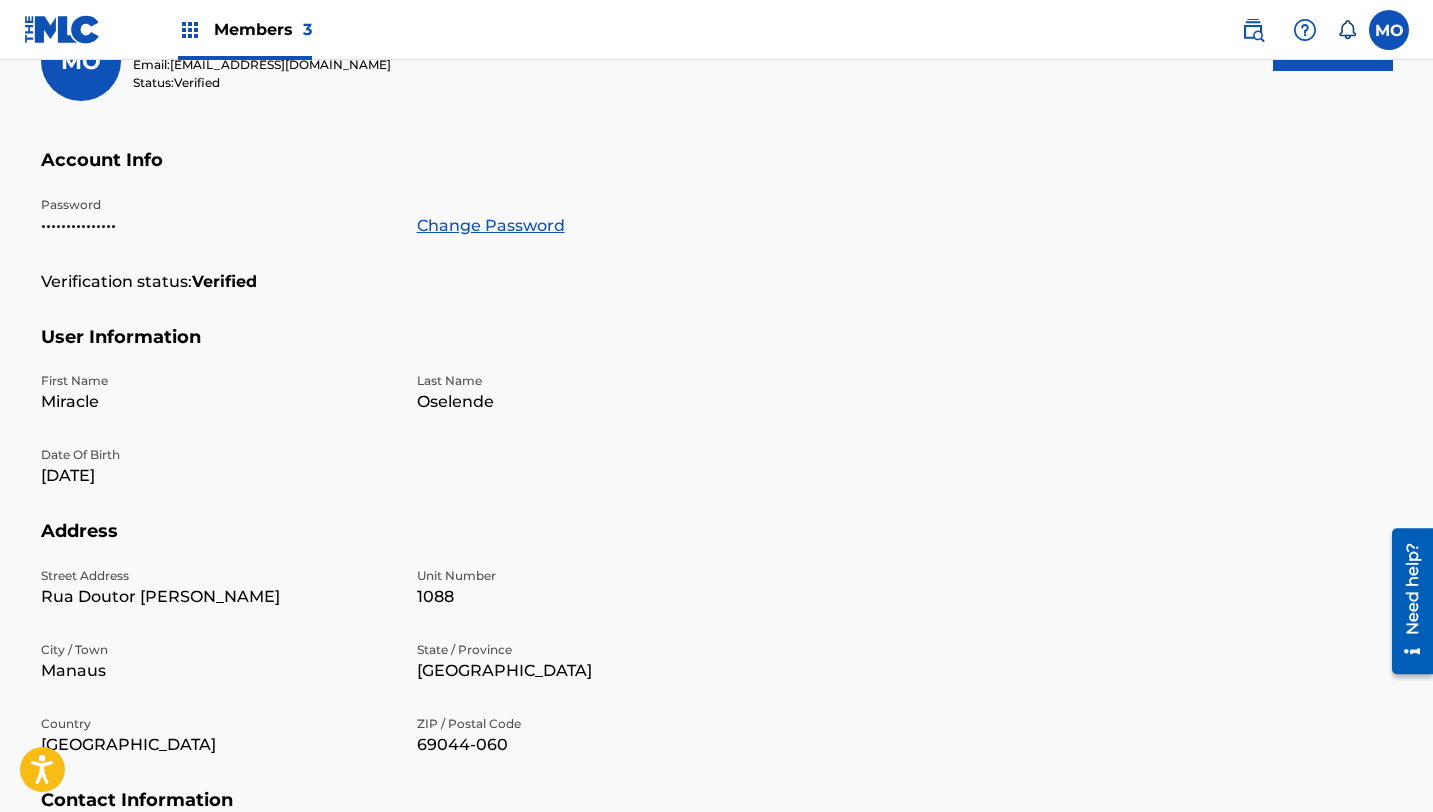 click on "Members    3" at bounding box center (245, 29) 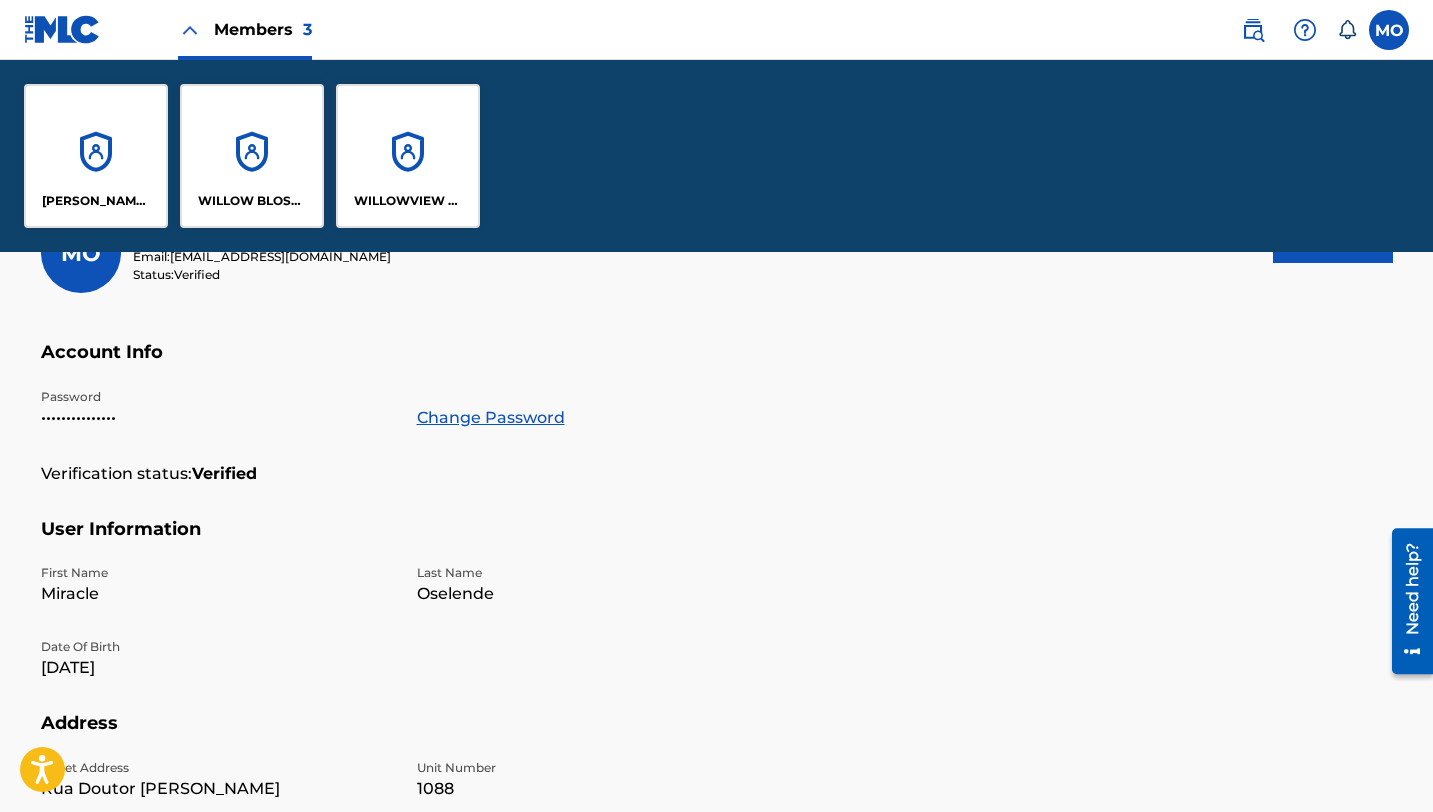 scroll, scrollTop: 485, scrollLeft: 0, axis: vertical 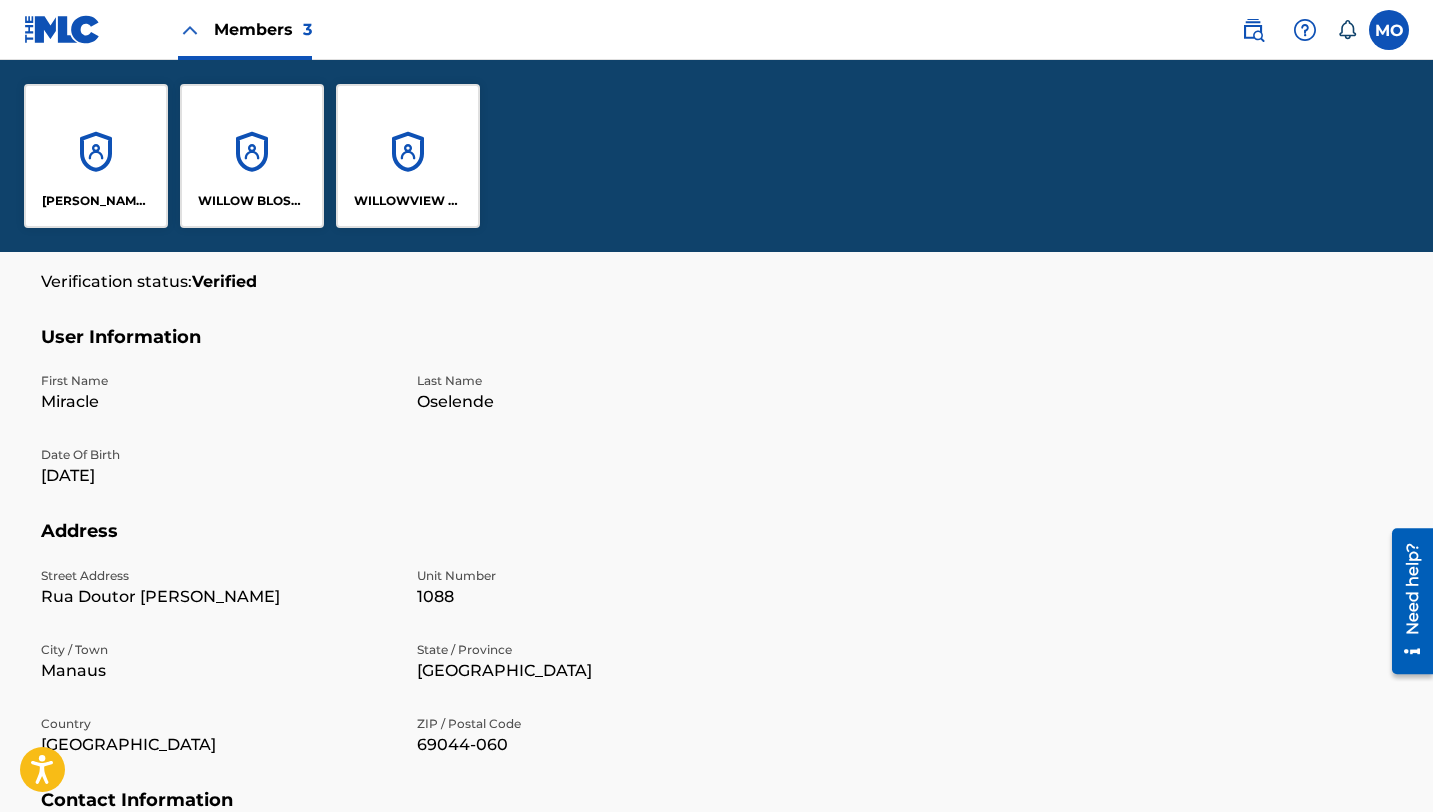 click on "WILLOW BLOSSOM MUSIC" at bounding box center [252, 156] 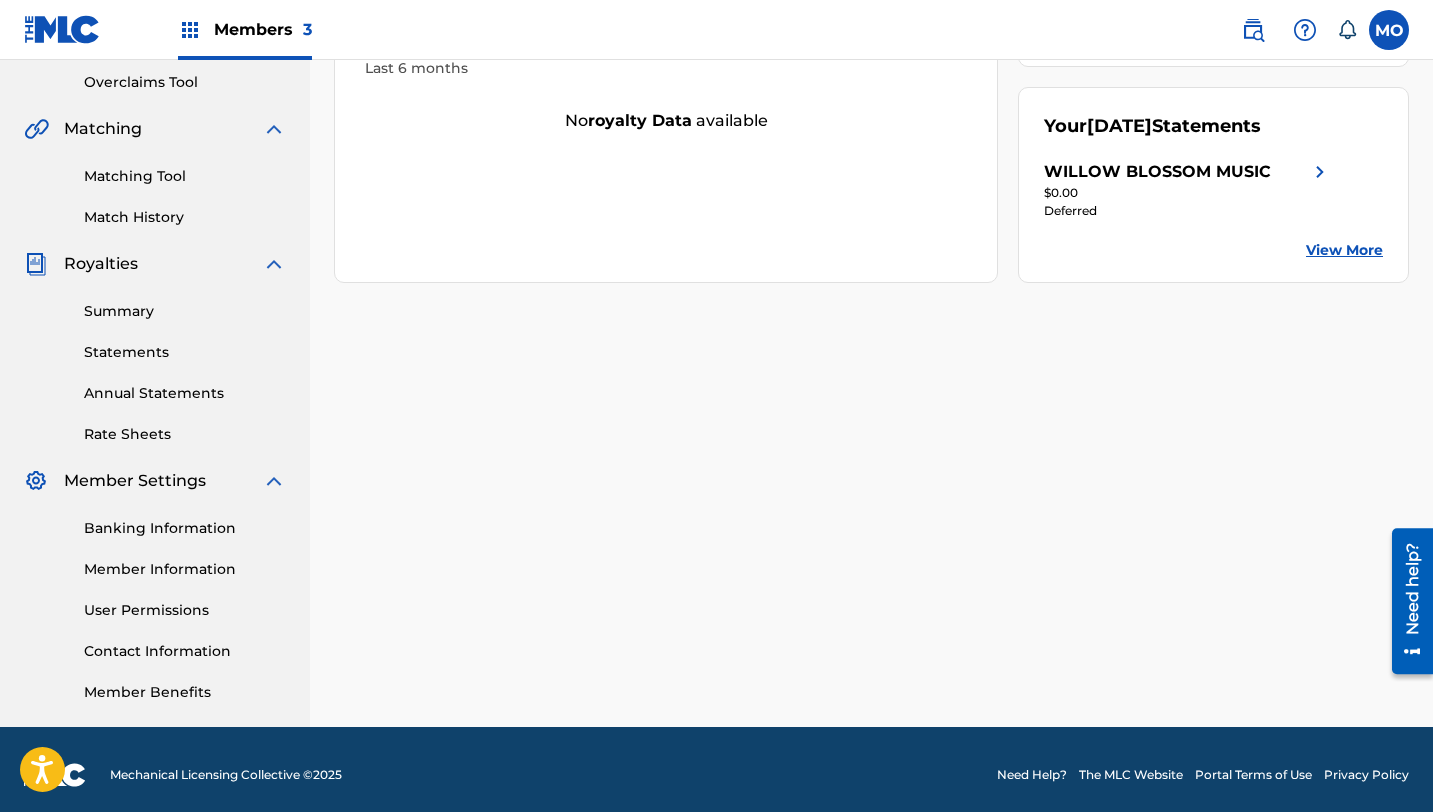 scroll, scrollTop: 428, scrollLeft: 0, axis: vertical 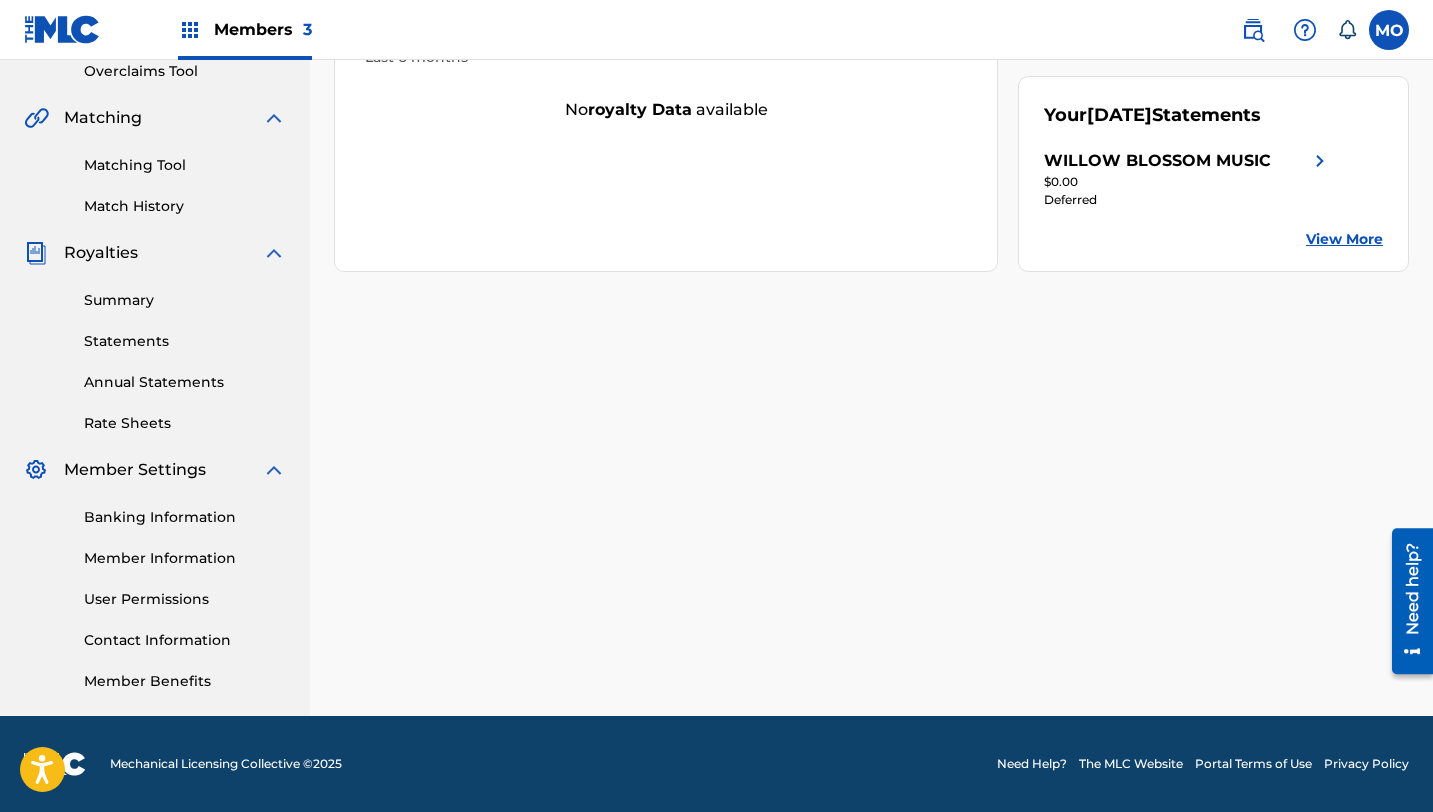 click on "Member Information" at bounding box center (185, 558) 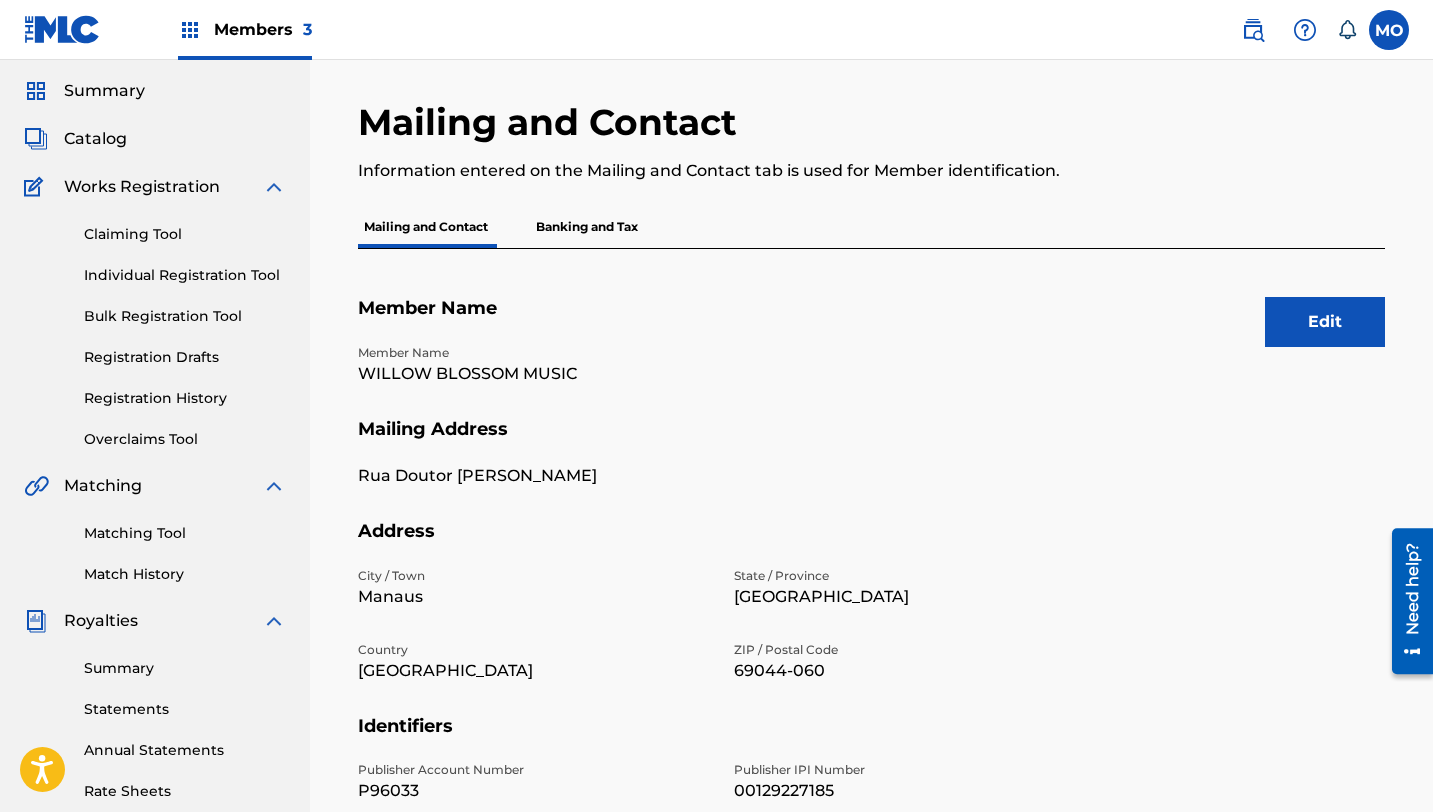 scroll, scrollTop: 0, scrollLeft: 0, axis: both 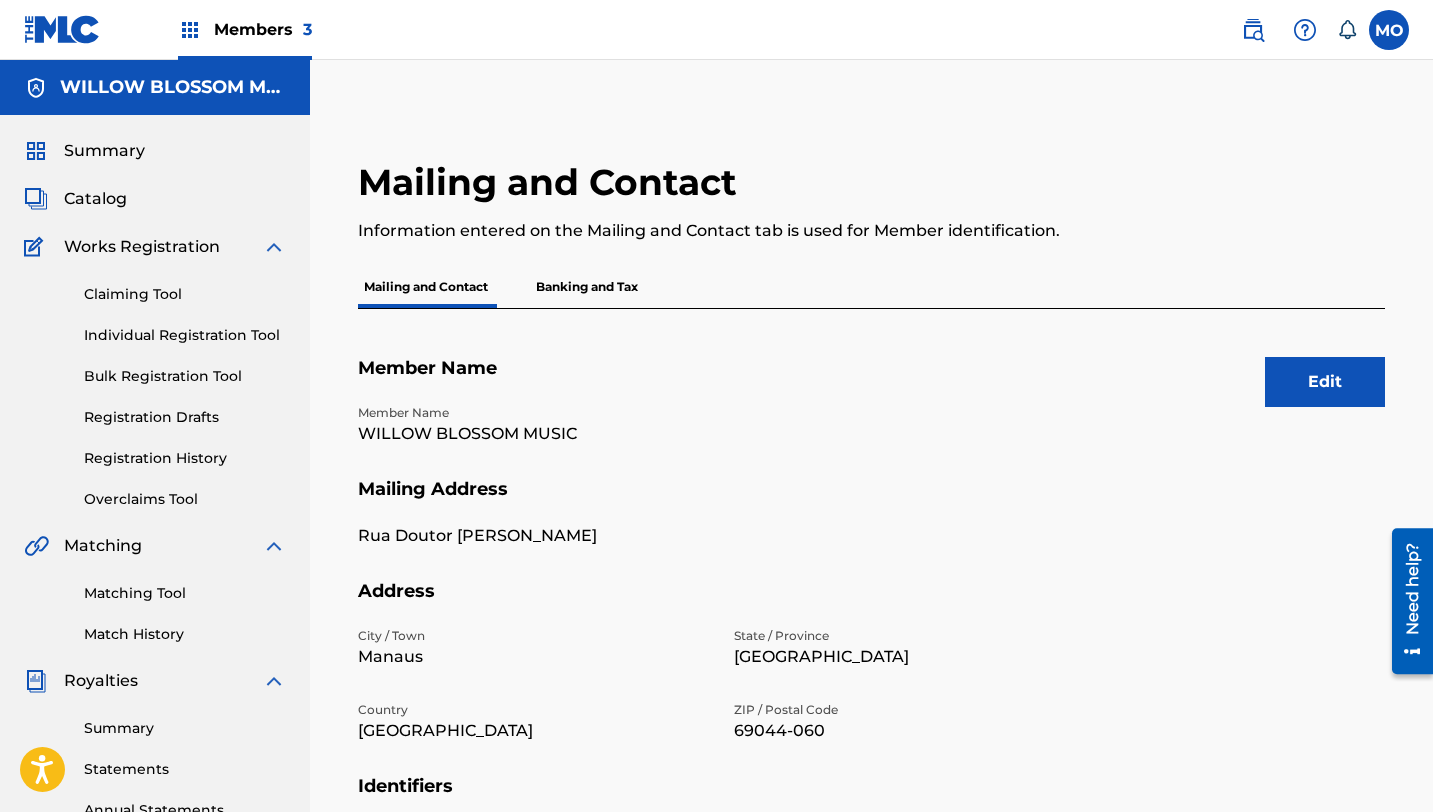 click on "Members    3" at bounding box center [245, 29] 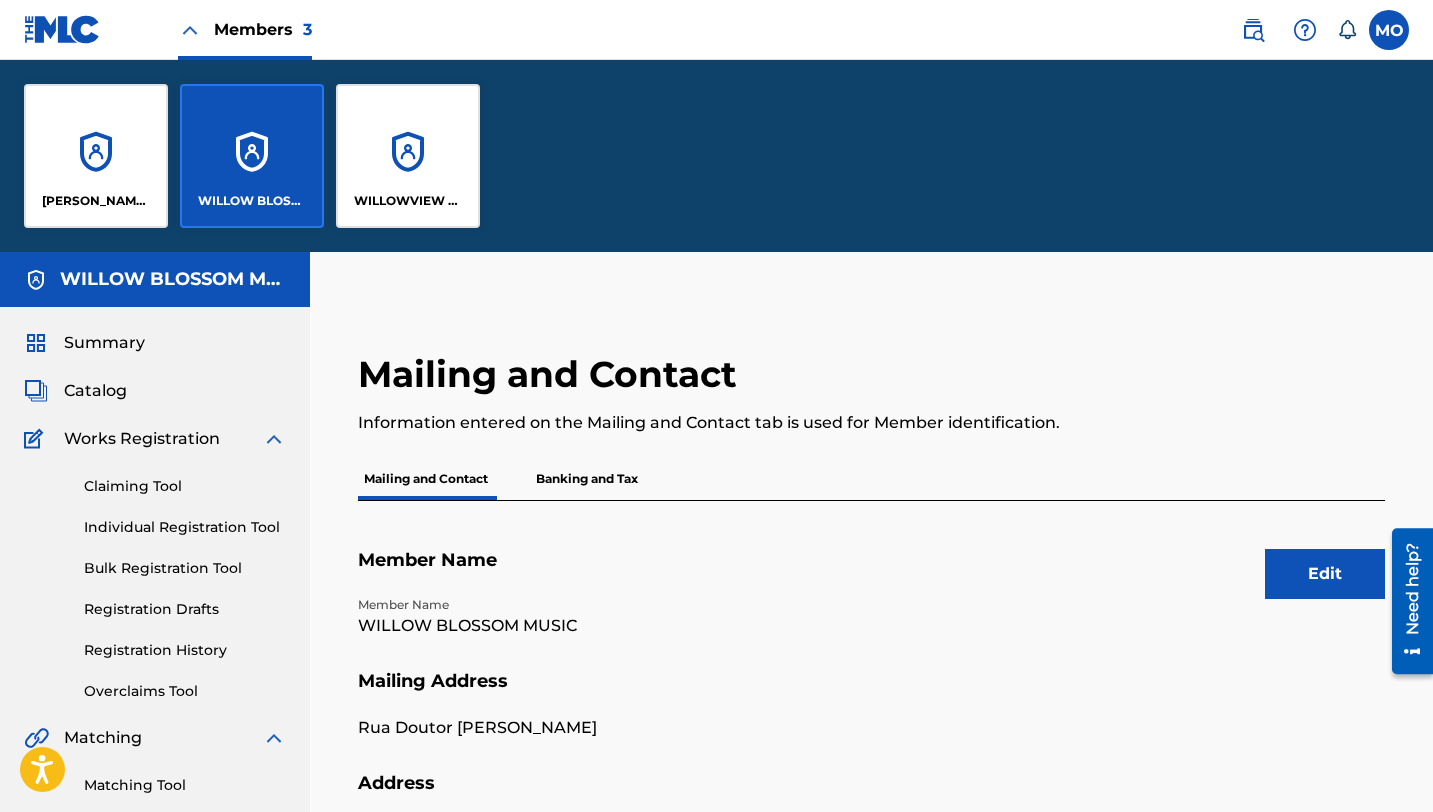 click on "WILLOWVIEW PUBLISHING" at bounding box center [408, 156] 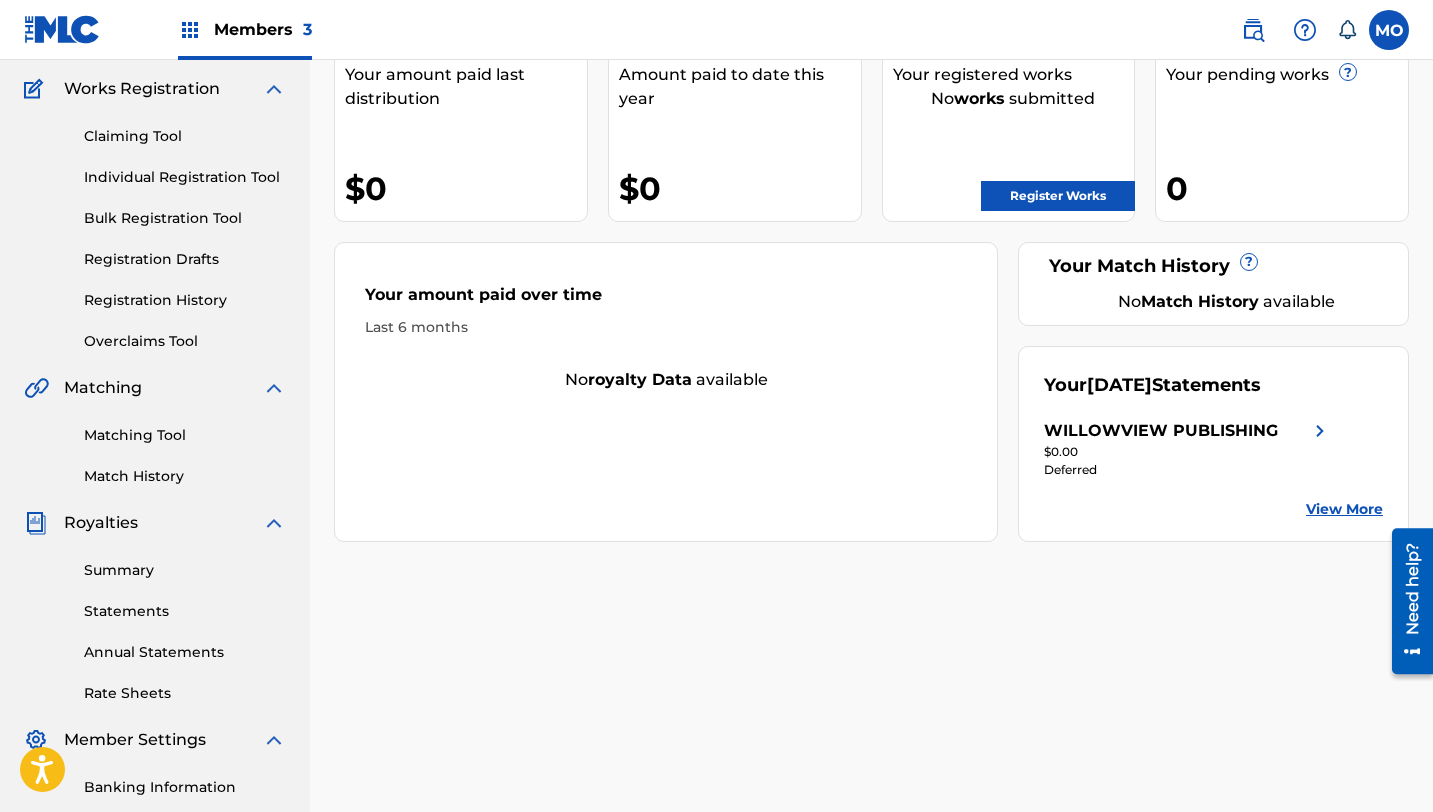 scroll, scrollTop: 428, scrollLeft: 0, axis: vertical 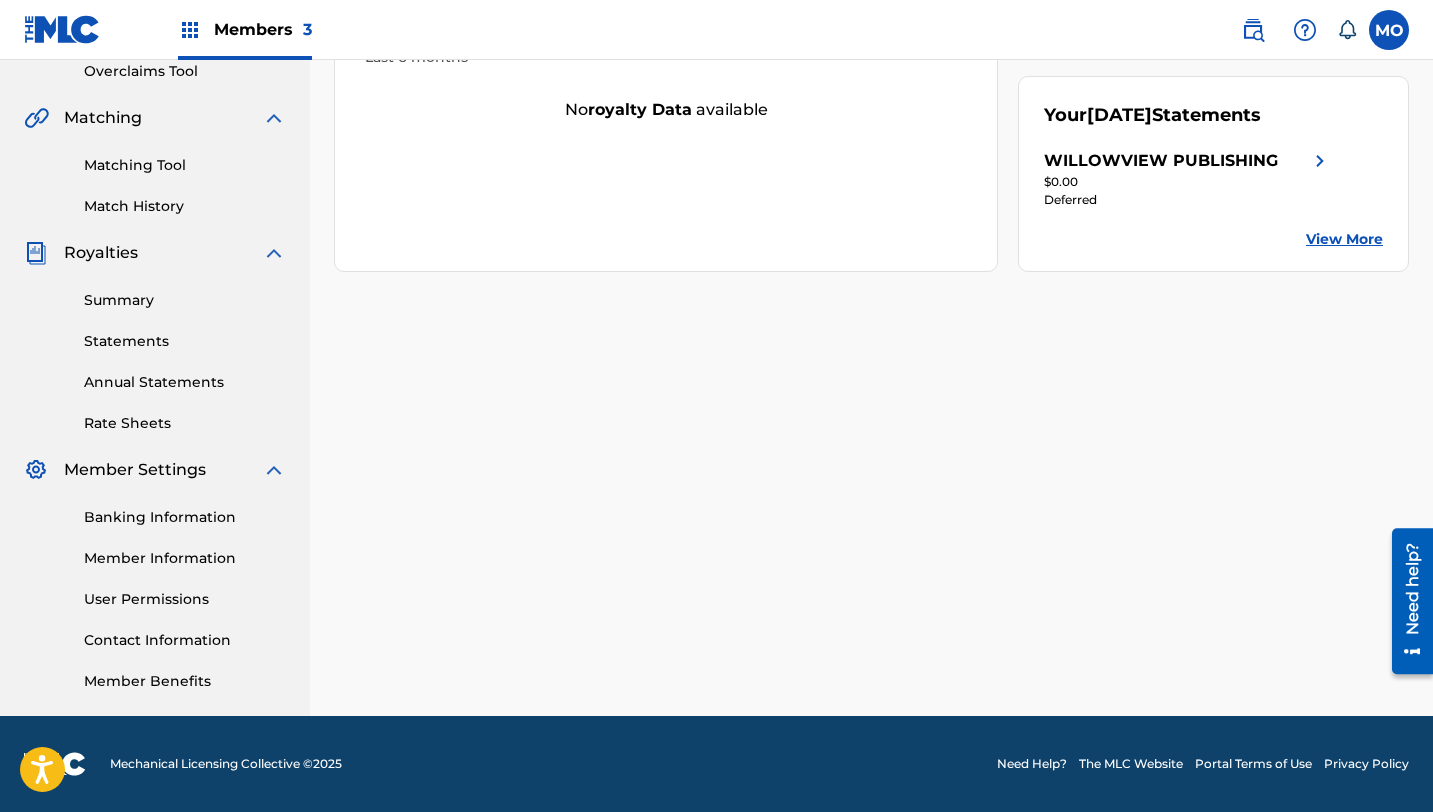 click on "Member Information" at bounding box center (185, 558) 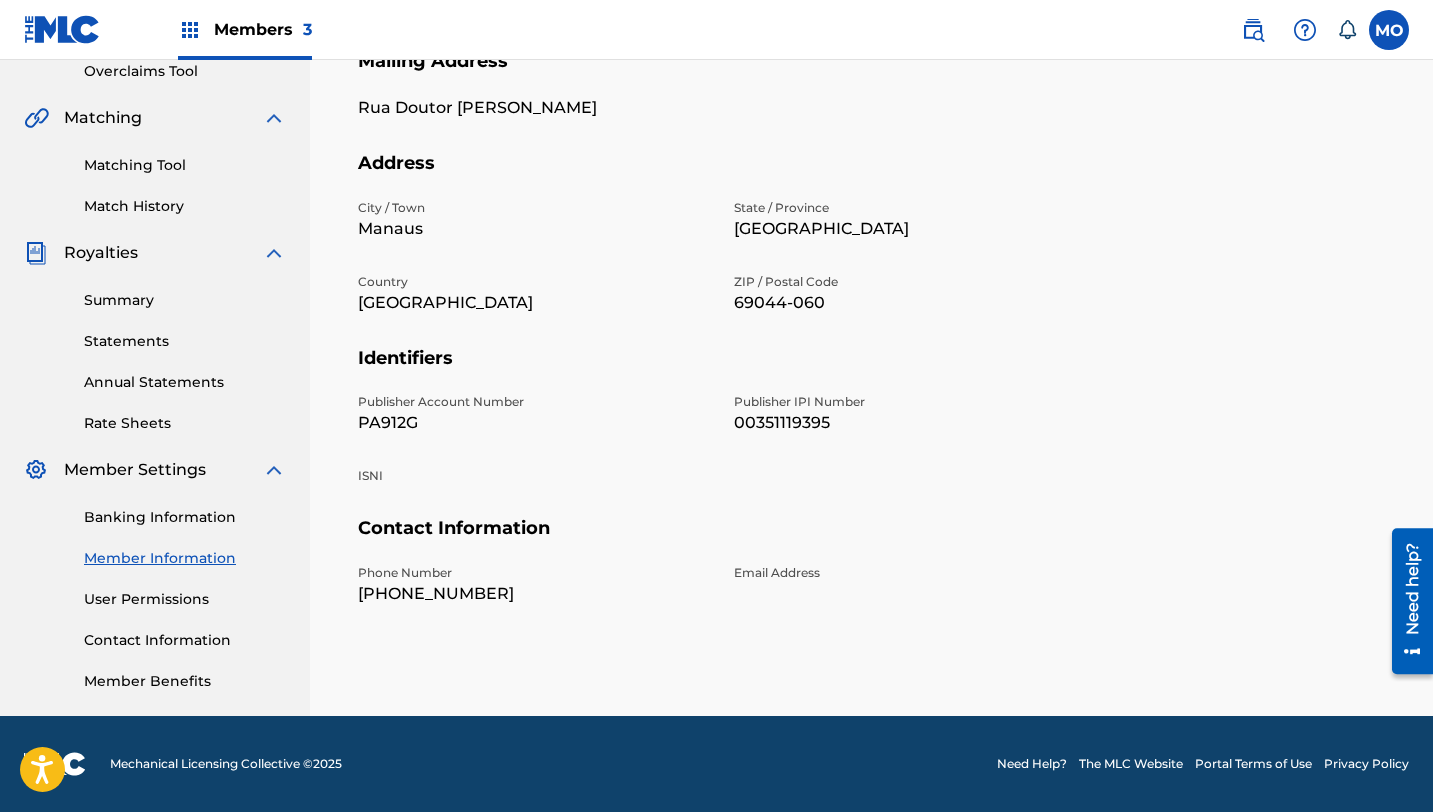 scroll, scrollTop: 0, scrollLeft: 0, axis: both 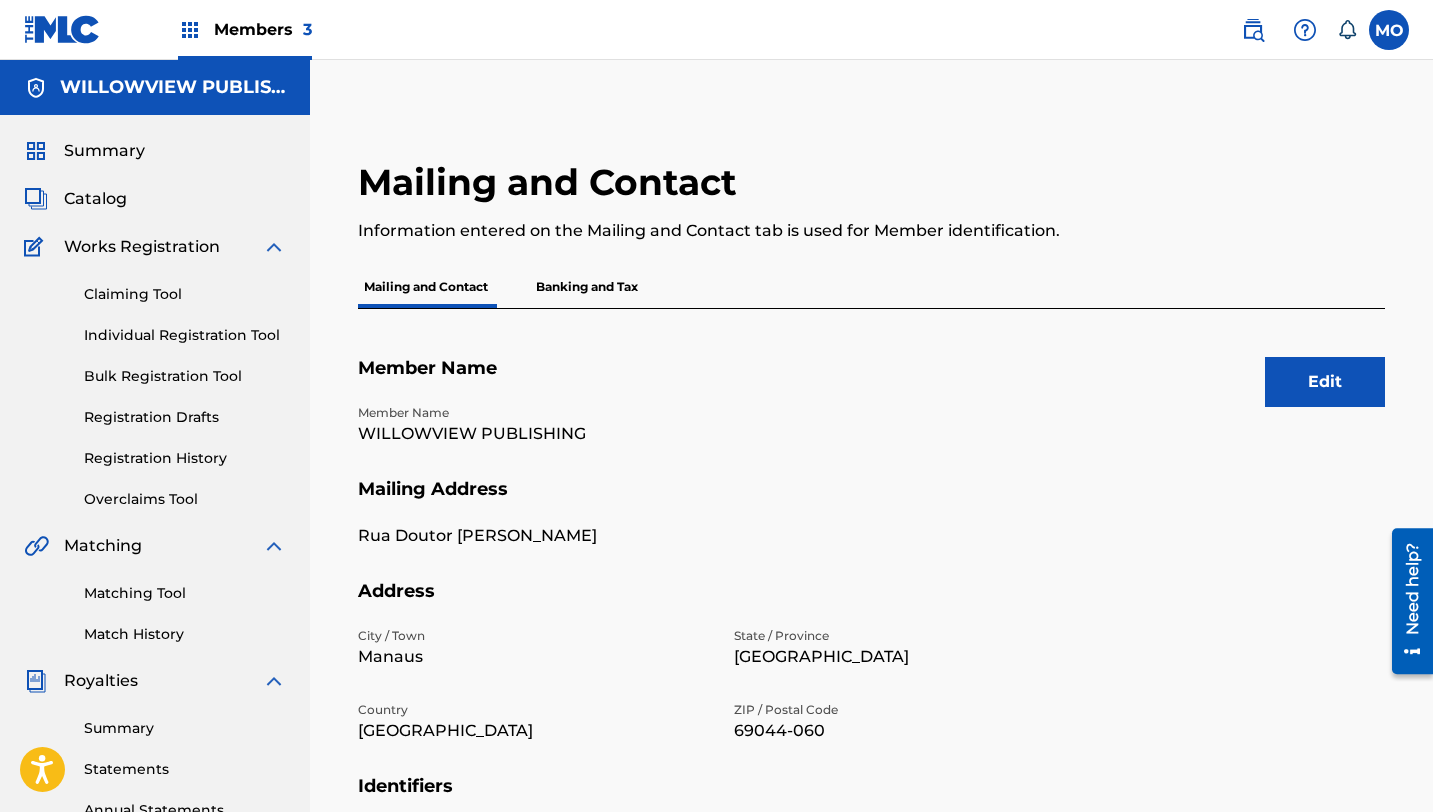 click on "Members    3" at bounding box center (263, 29) 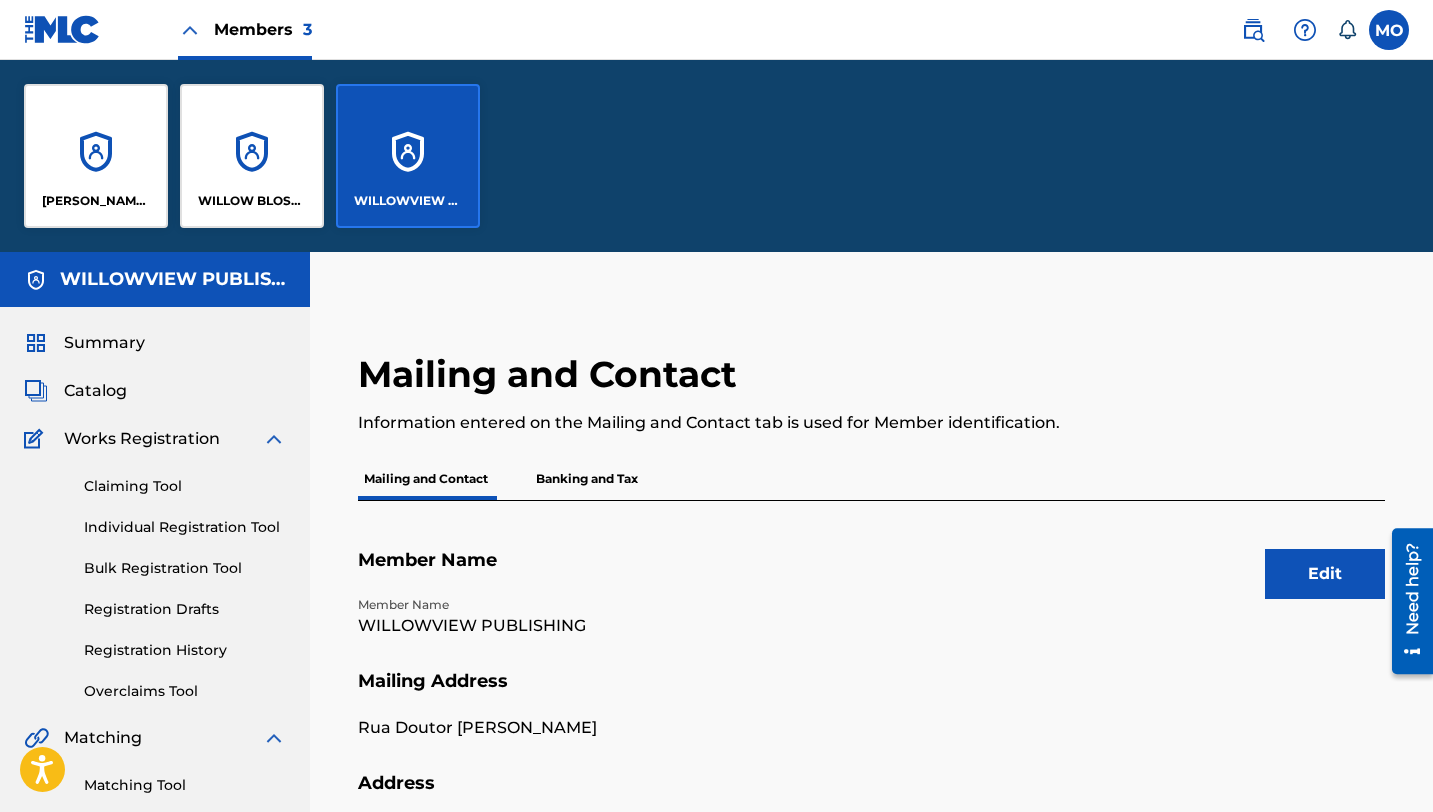 click on "[PERSON_NAME] PUBLISHING CO. R/H RECORDING CO." at bounding box center [96, 156] 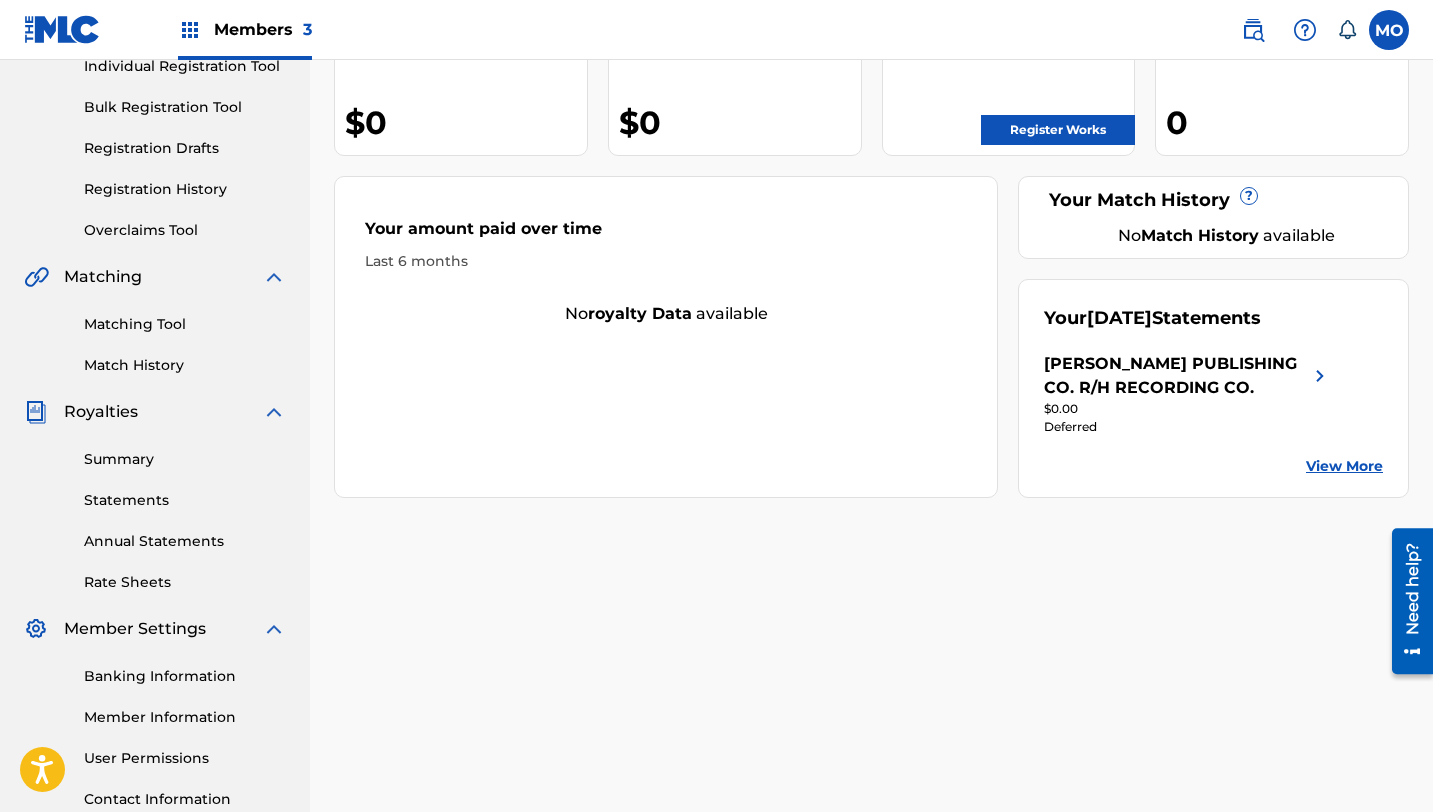 scroll, scrollTop: 428, scrollLeft: 0, axis: vertical 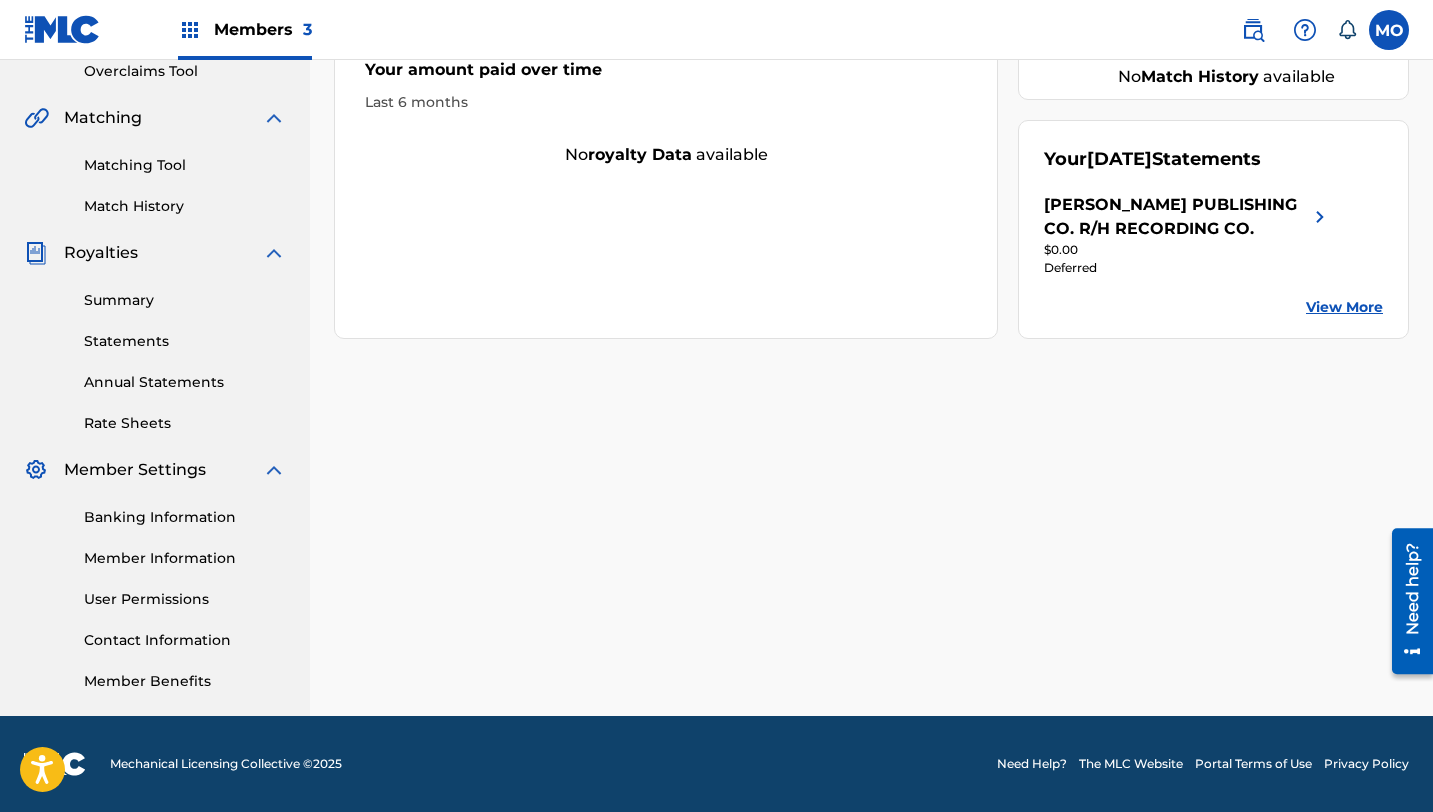 click on "Banking Information" at bounding box center (185, 517) 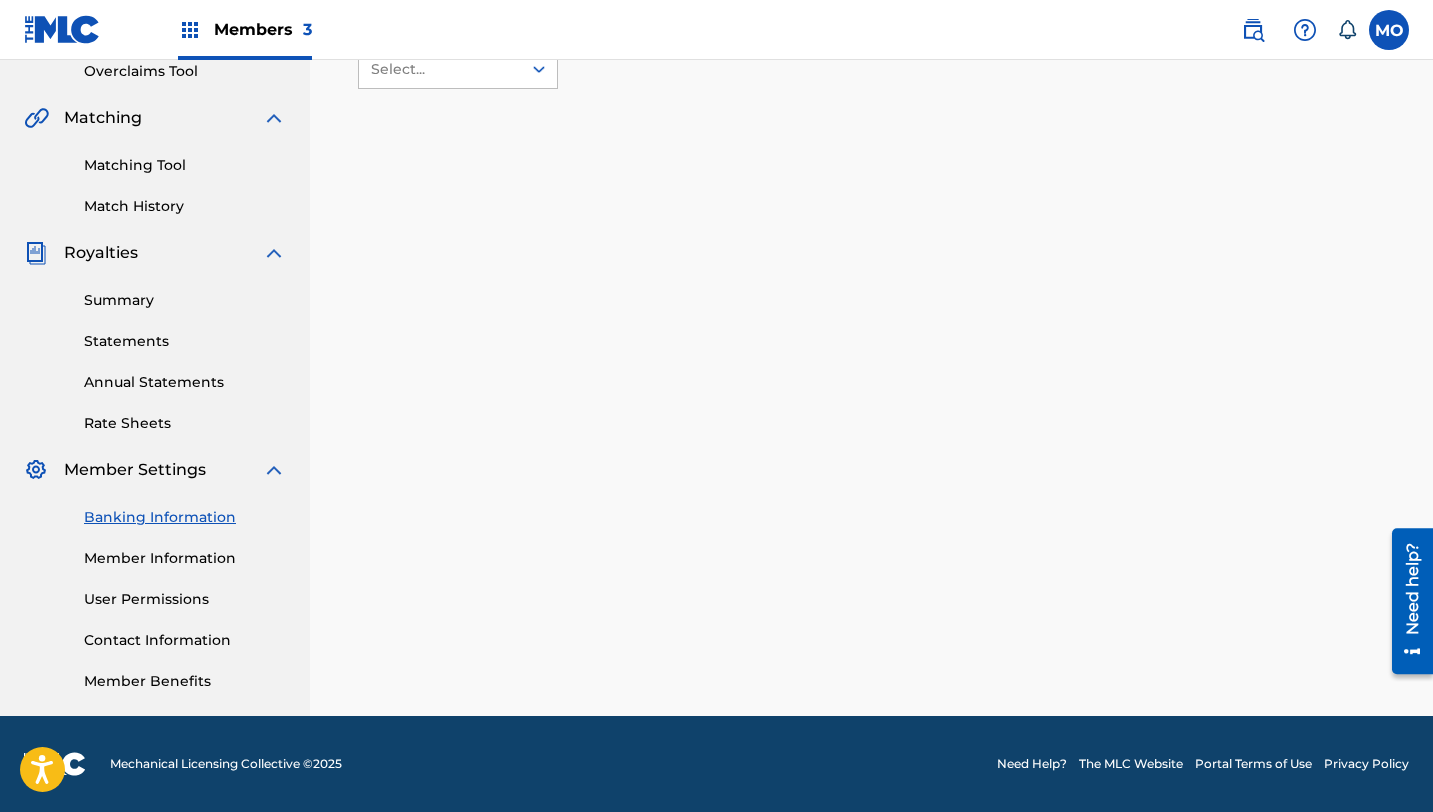 scroll, scrollTop: 0, scrollLeft: 0, axis: both 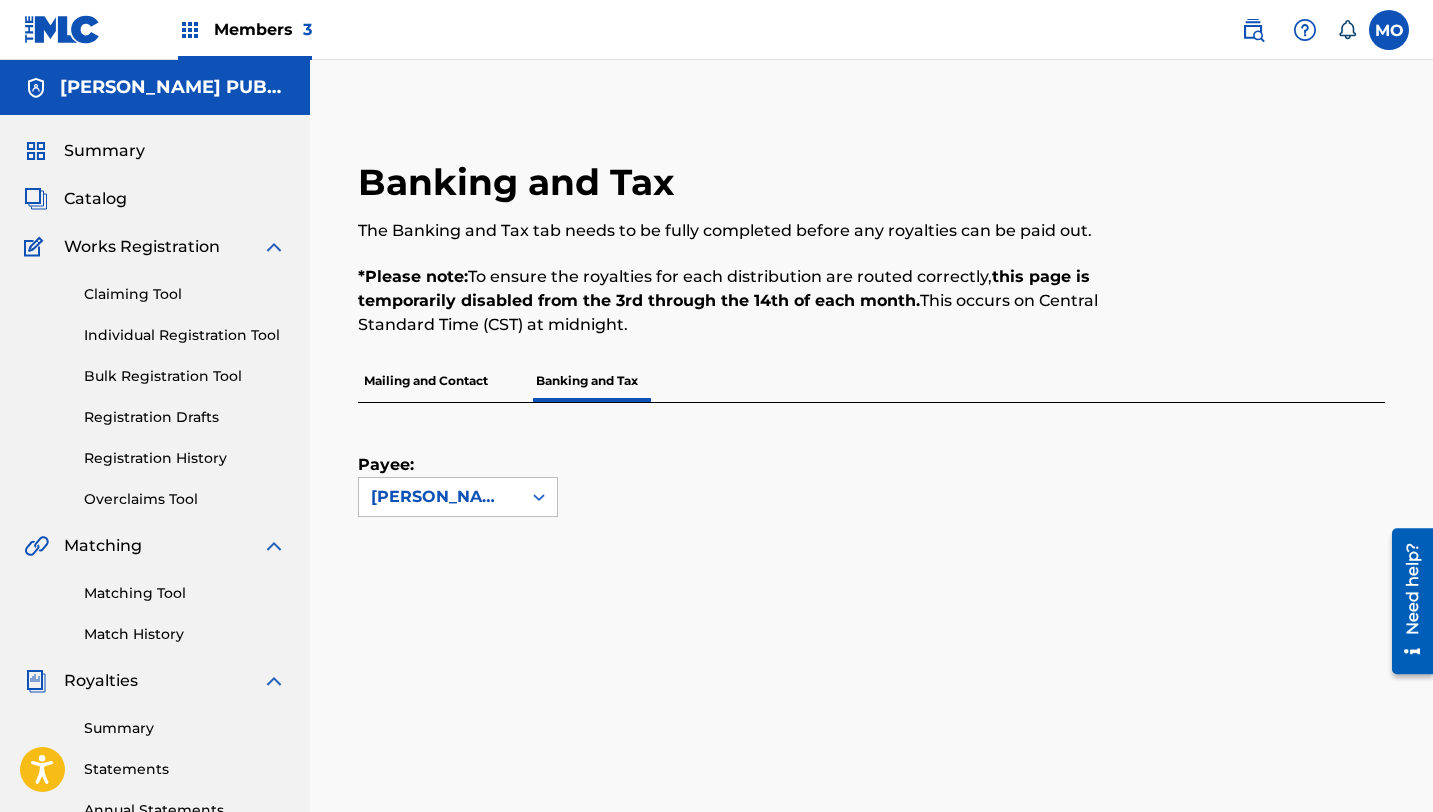 click on "Mailing and Contact" at bounding box center [426, 381] 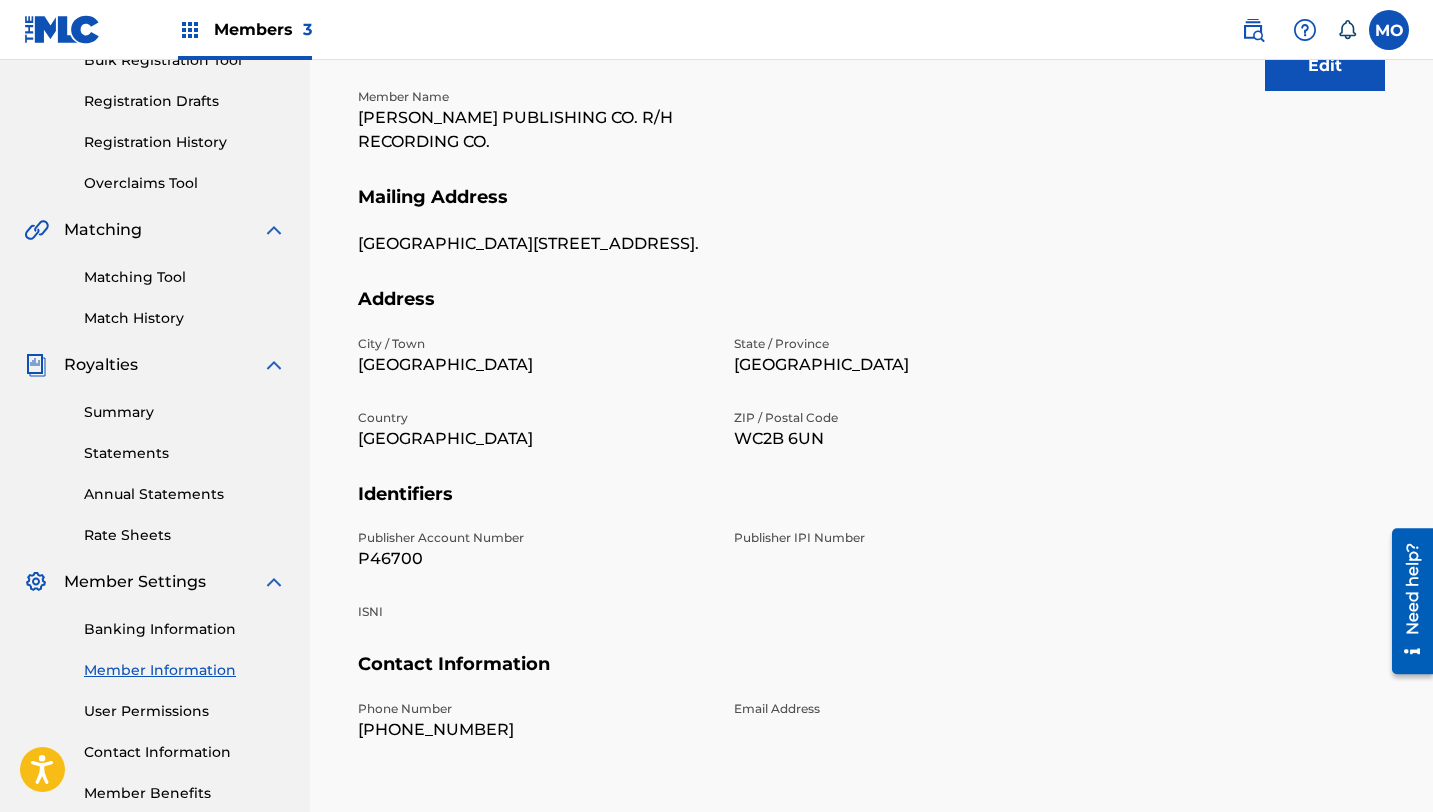 scroll, scrollTop: 317, scrollLeft: 0, axis: vertical 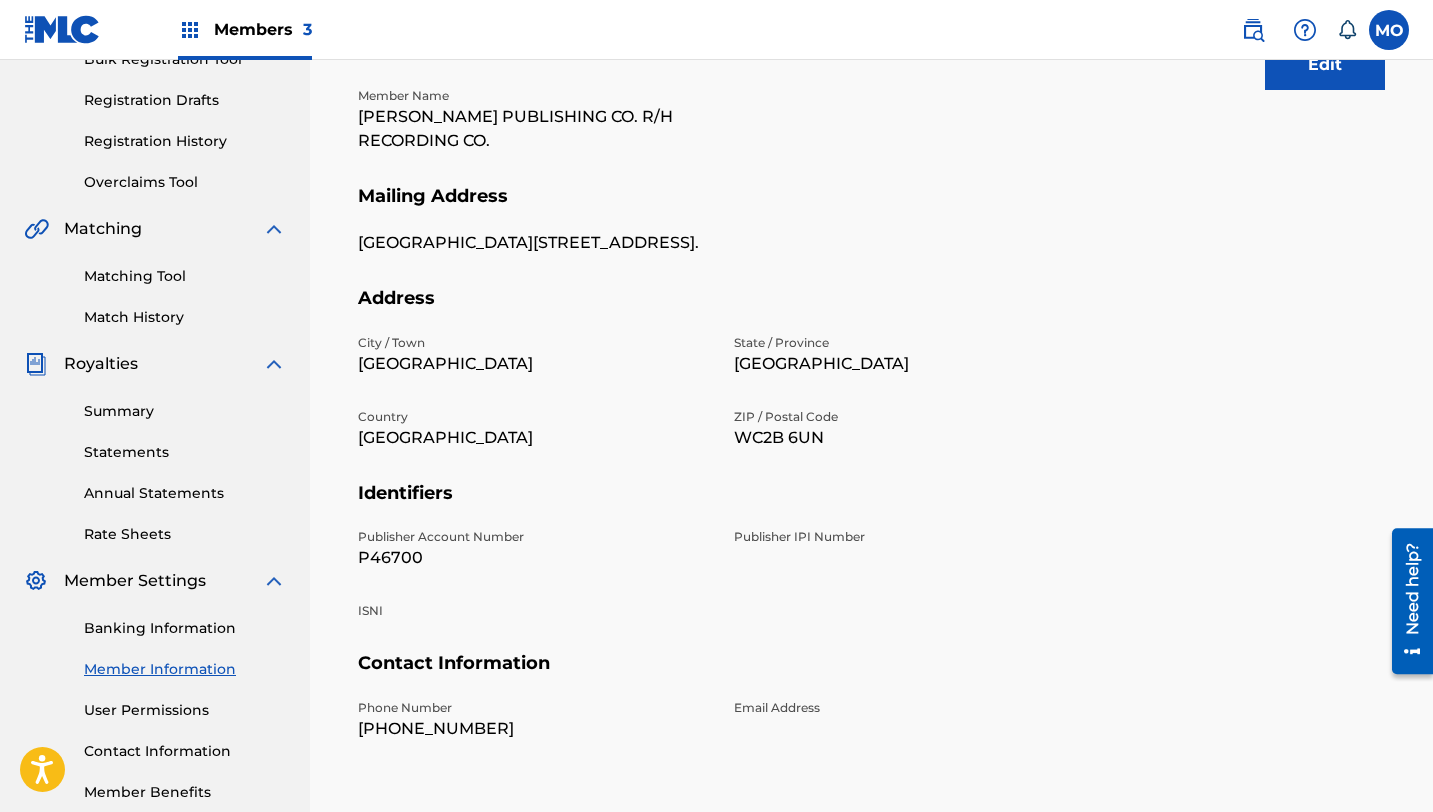 click at bounding box center [1389, 30] 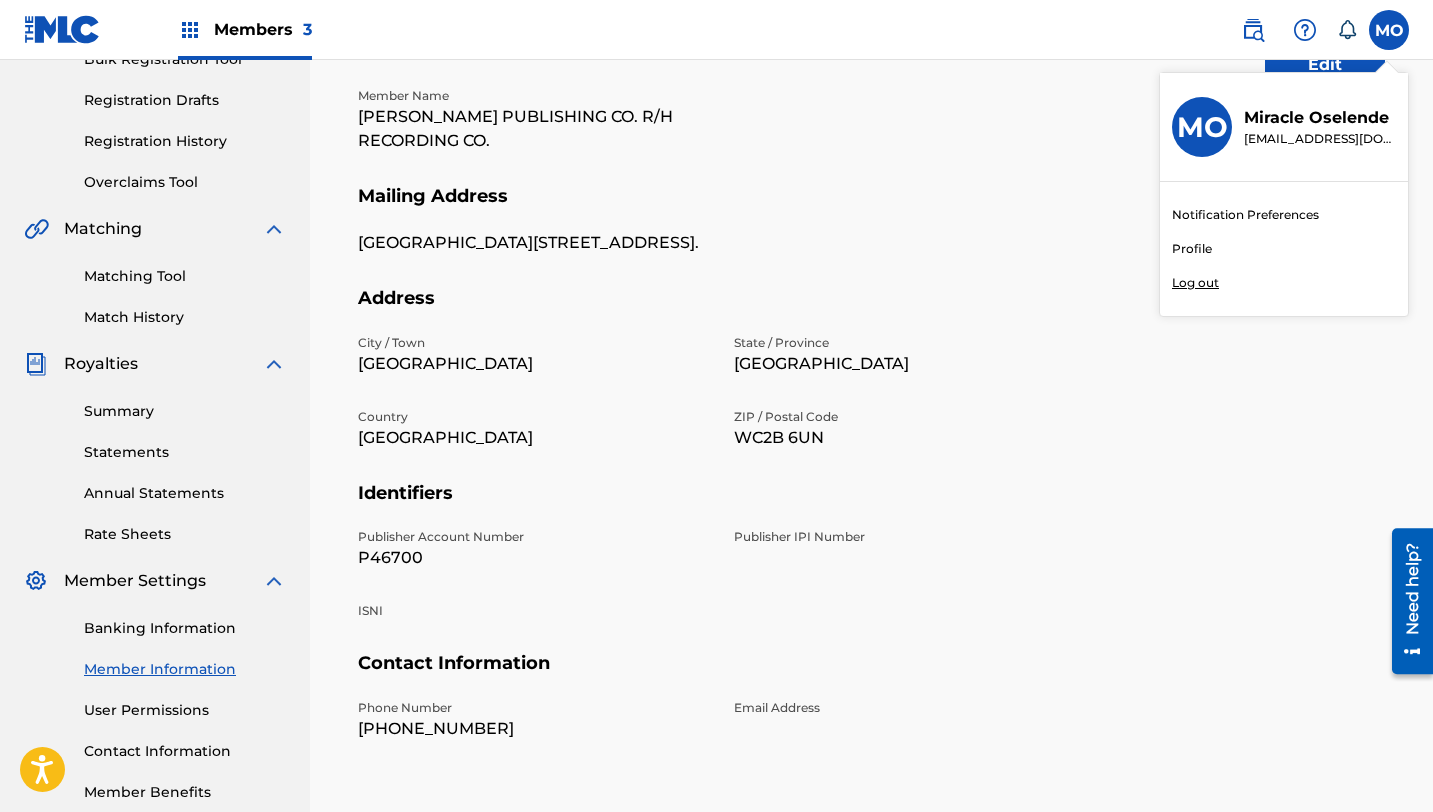 click on "Profile" at bounding box center [1192, 249] 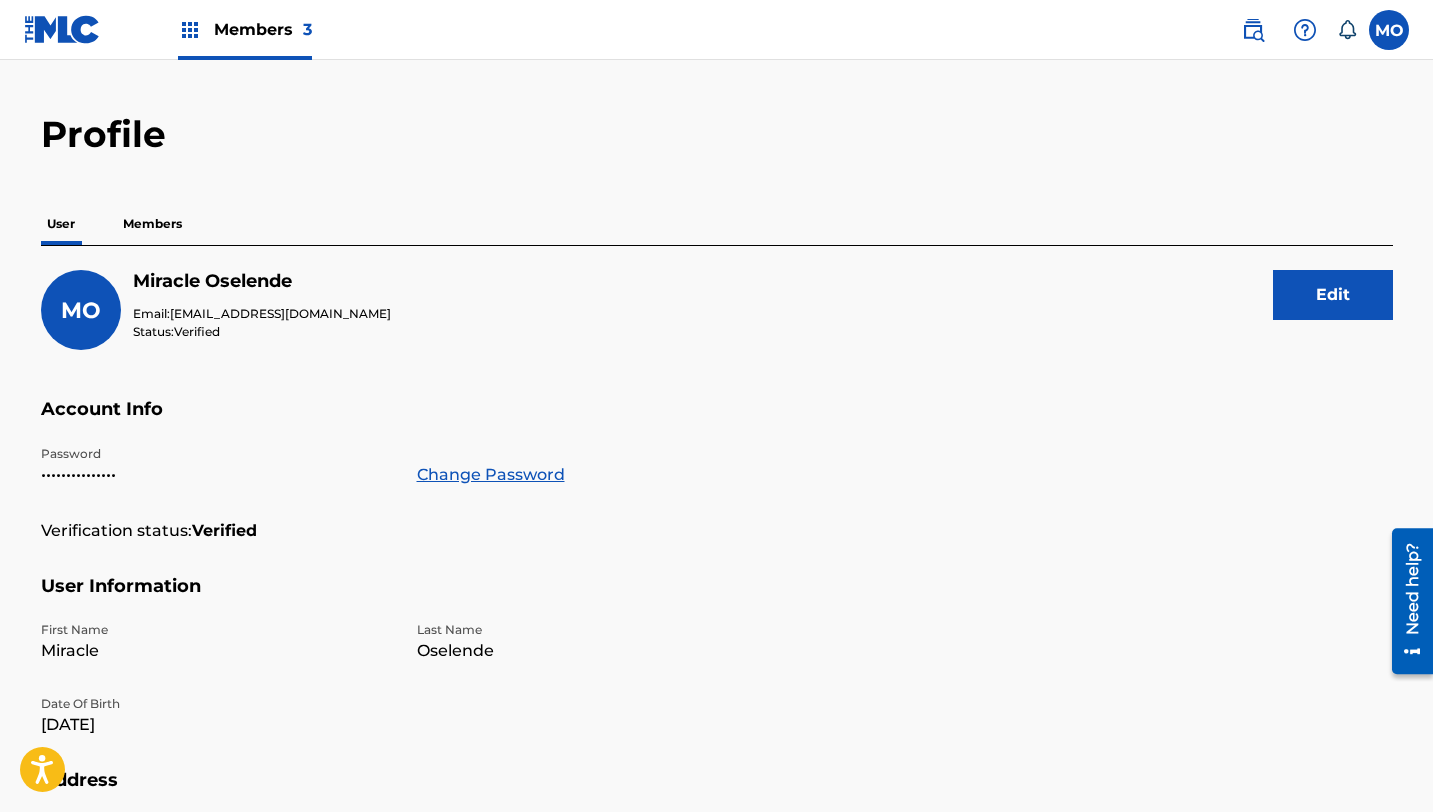 scroll, scrollTop: 7, scrollLeft: 0, axis: vertical 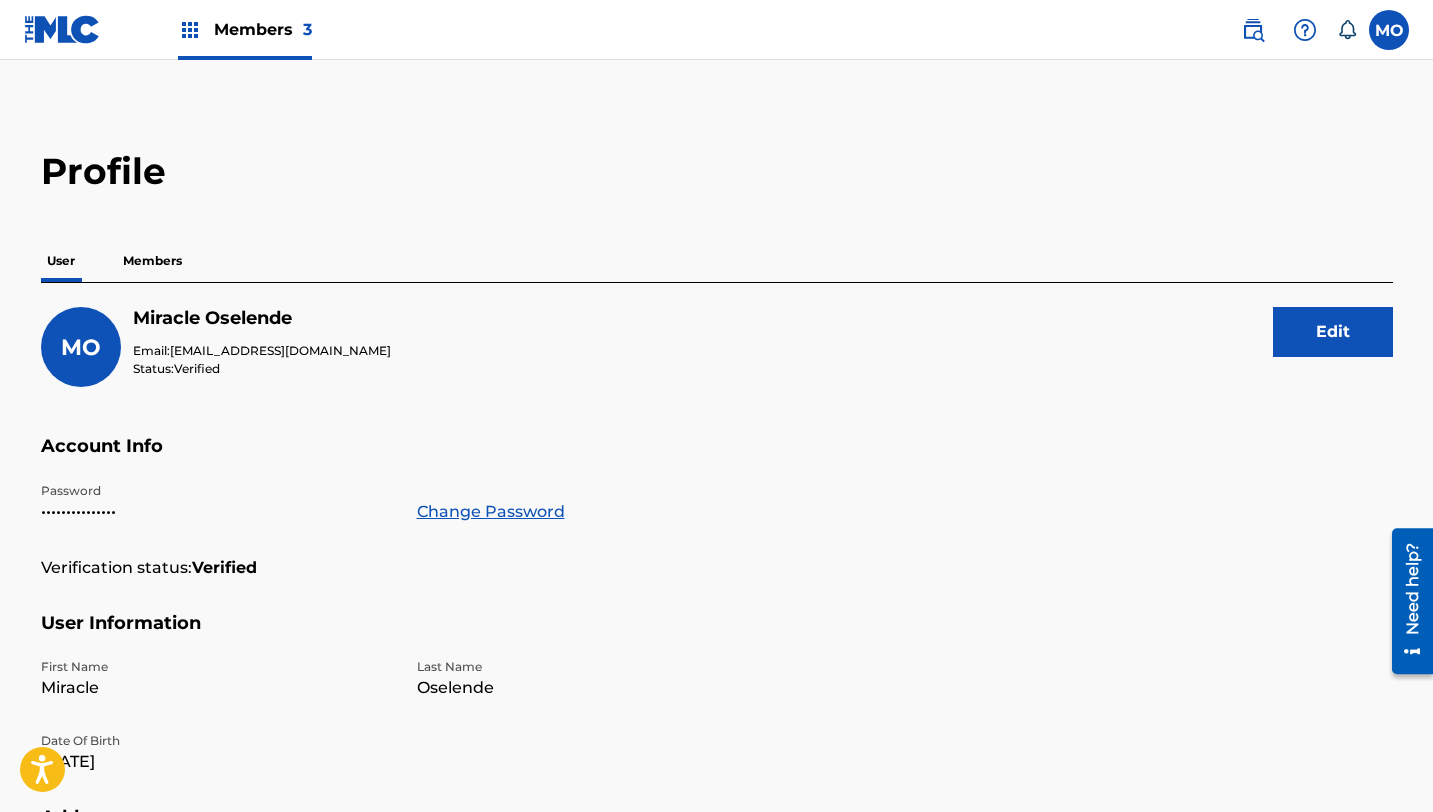 click on "MO Miracle   Oselende Email:  [EMAIL_ADDRESS][DOMAIN_NAME] Status:  Verified Edit Account Info Password ••••••••••••••• Change Password Verification status:   Verified User Information First Name Miracle Last Name Oselende Date Of Birth [DEMOGRAPHIC_DATA] Address Street Address [STREET_ADDRESS][PERSON_NAME] ZIP / Postal Code [PHONE_NUMBER] Contact Information Phone Number [PHONE_NUMBER] Email Address [EMAIL_ADDRESS][DOMAIN_NAME]" at bounding box center [717, 739] 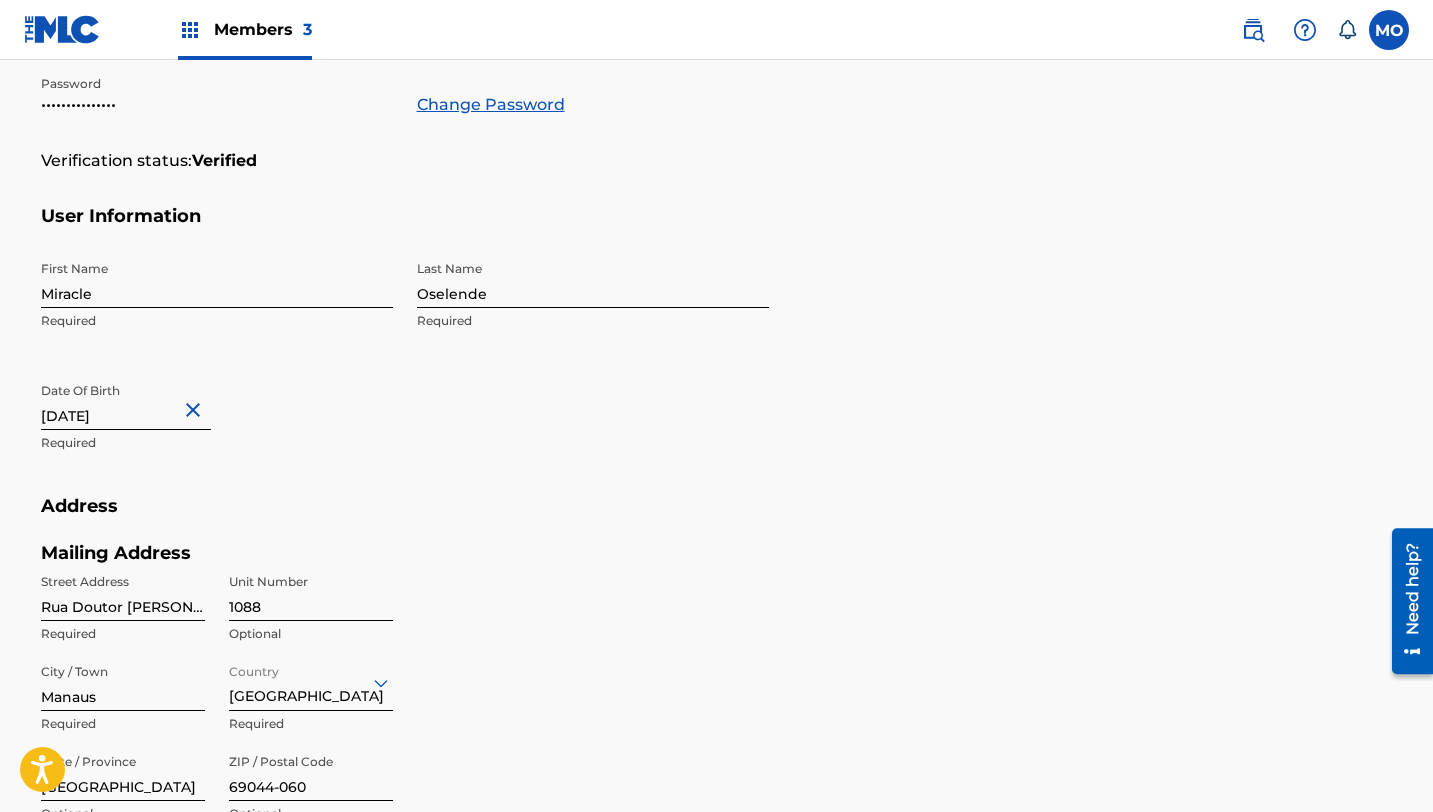 scroll, scrollTop: 533, scrollLeft: 0, axis: vertical 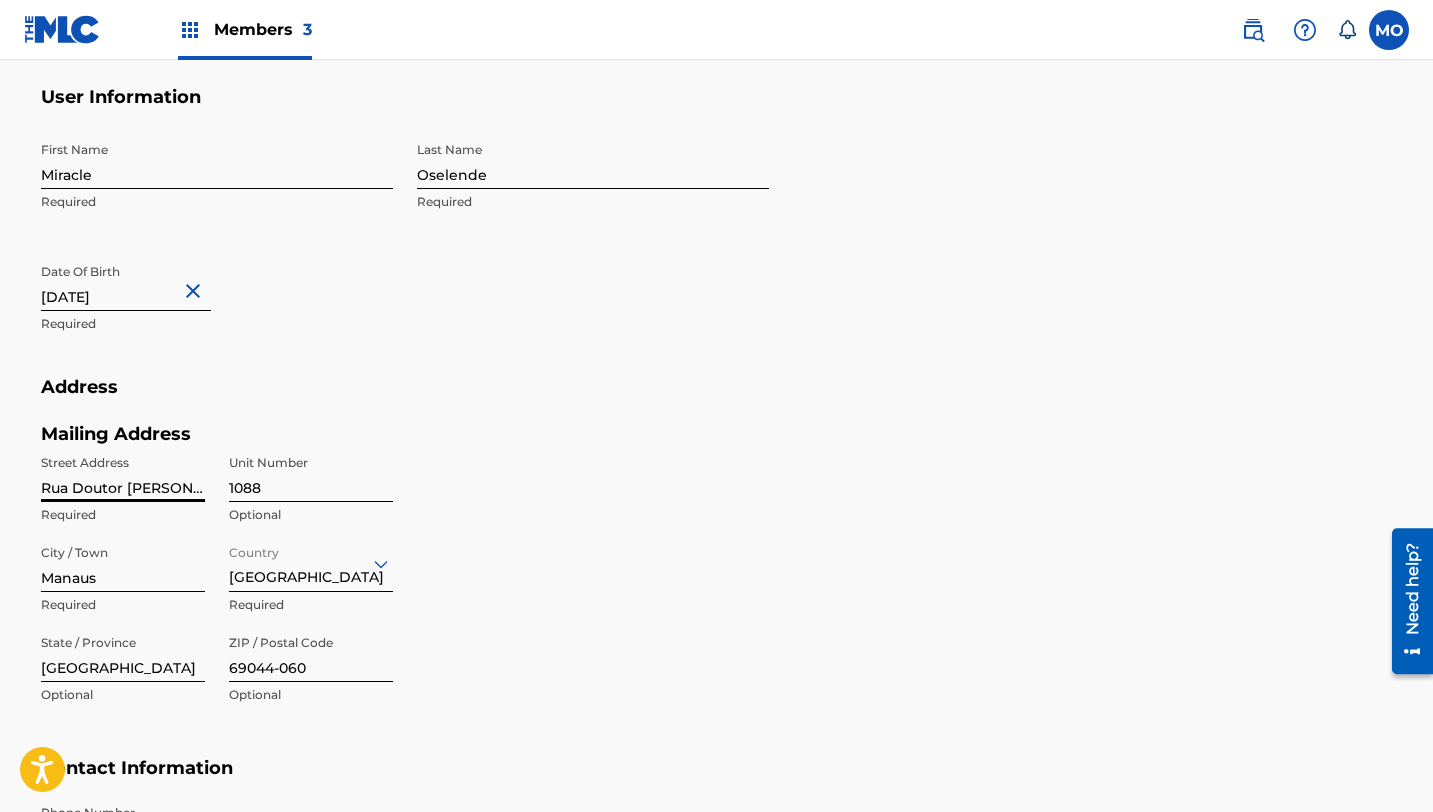 click on "Rua Doutor [PERSON_NAME]" at bounding box center (123, 473) 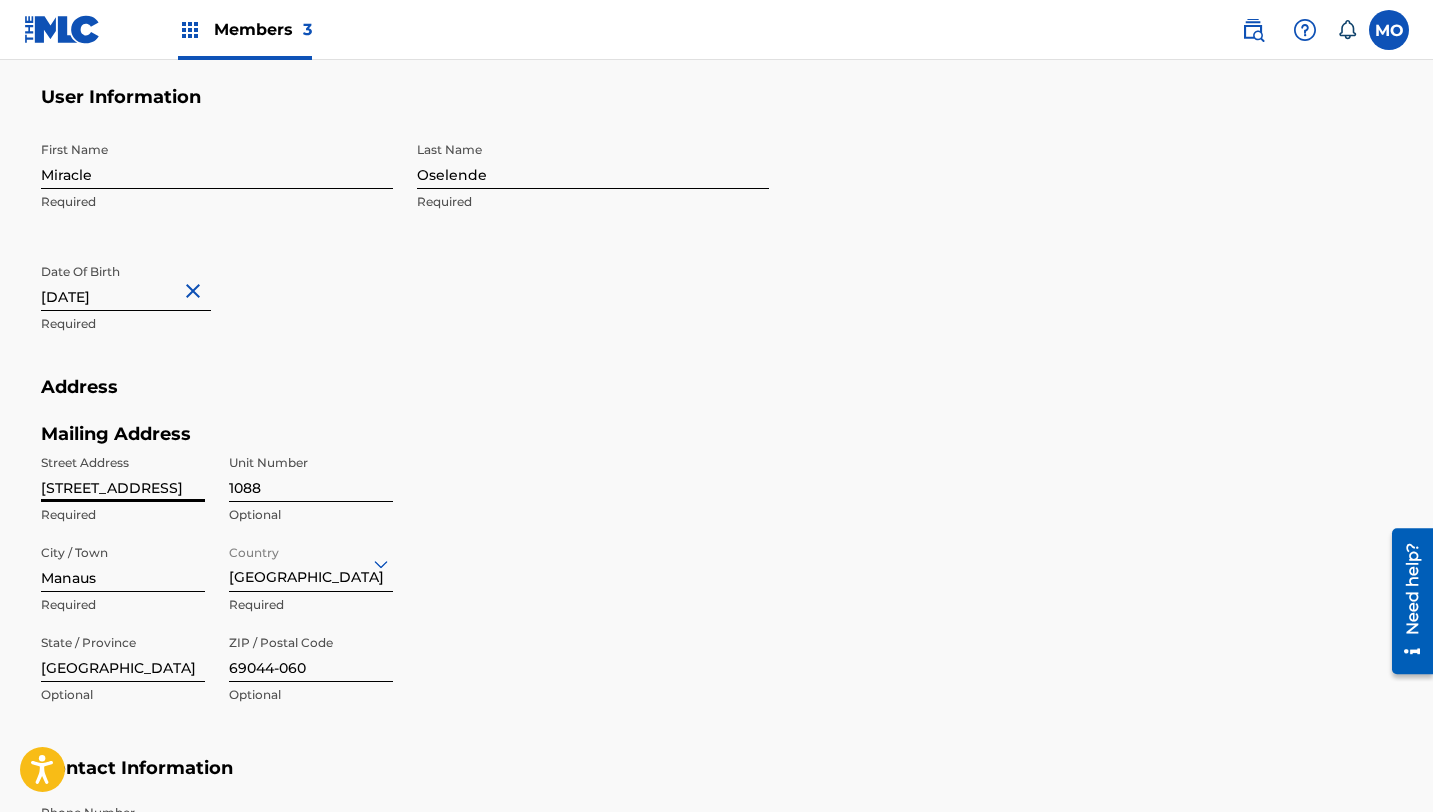 click on "[STREET_ADDRESS]" at bounding box center [123, 473] 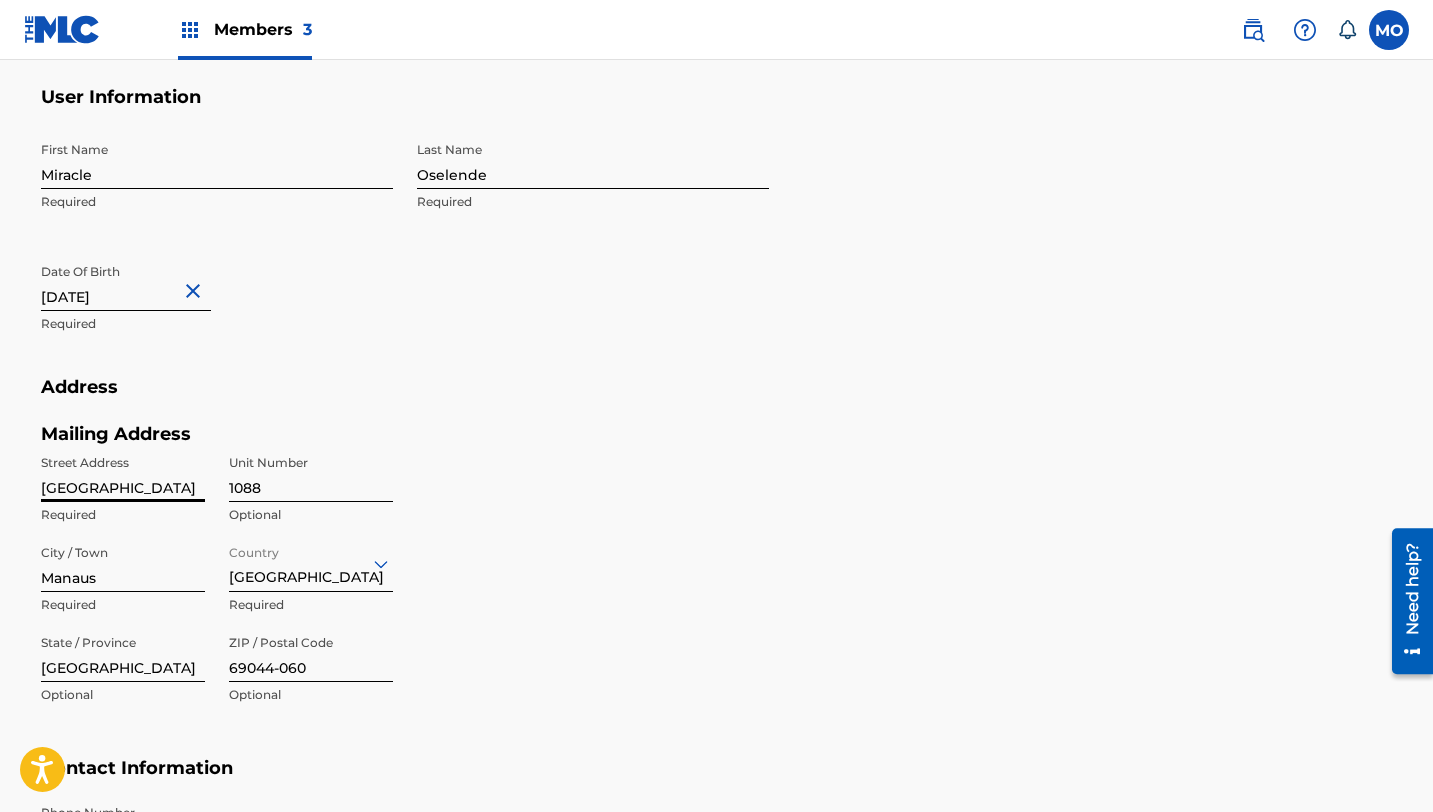 type on "[GEOGRAPHIC_DATA]" 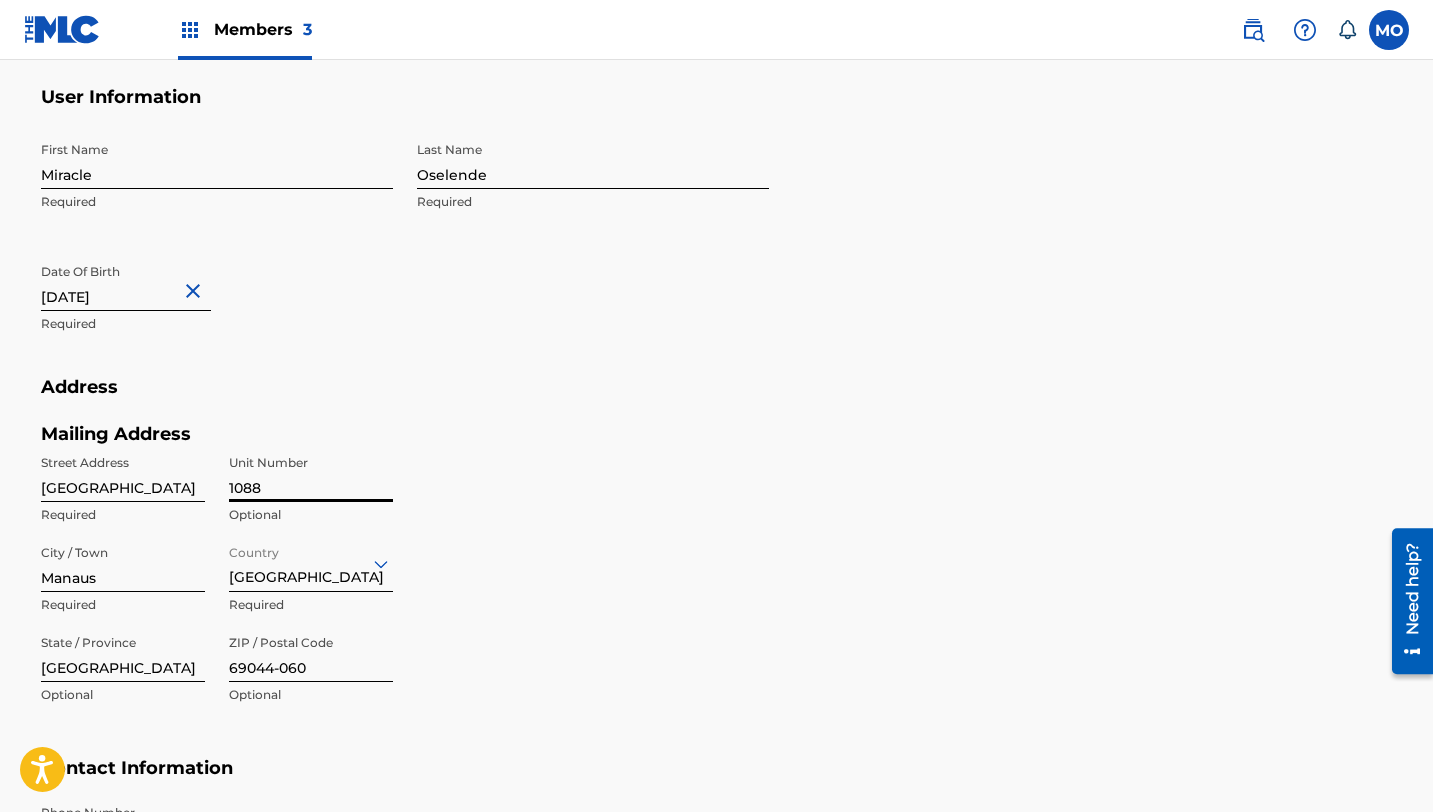 click on "1088" at bounding box center [311, 473] 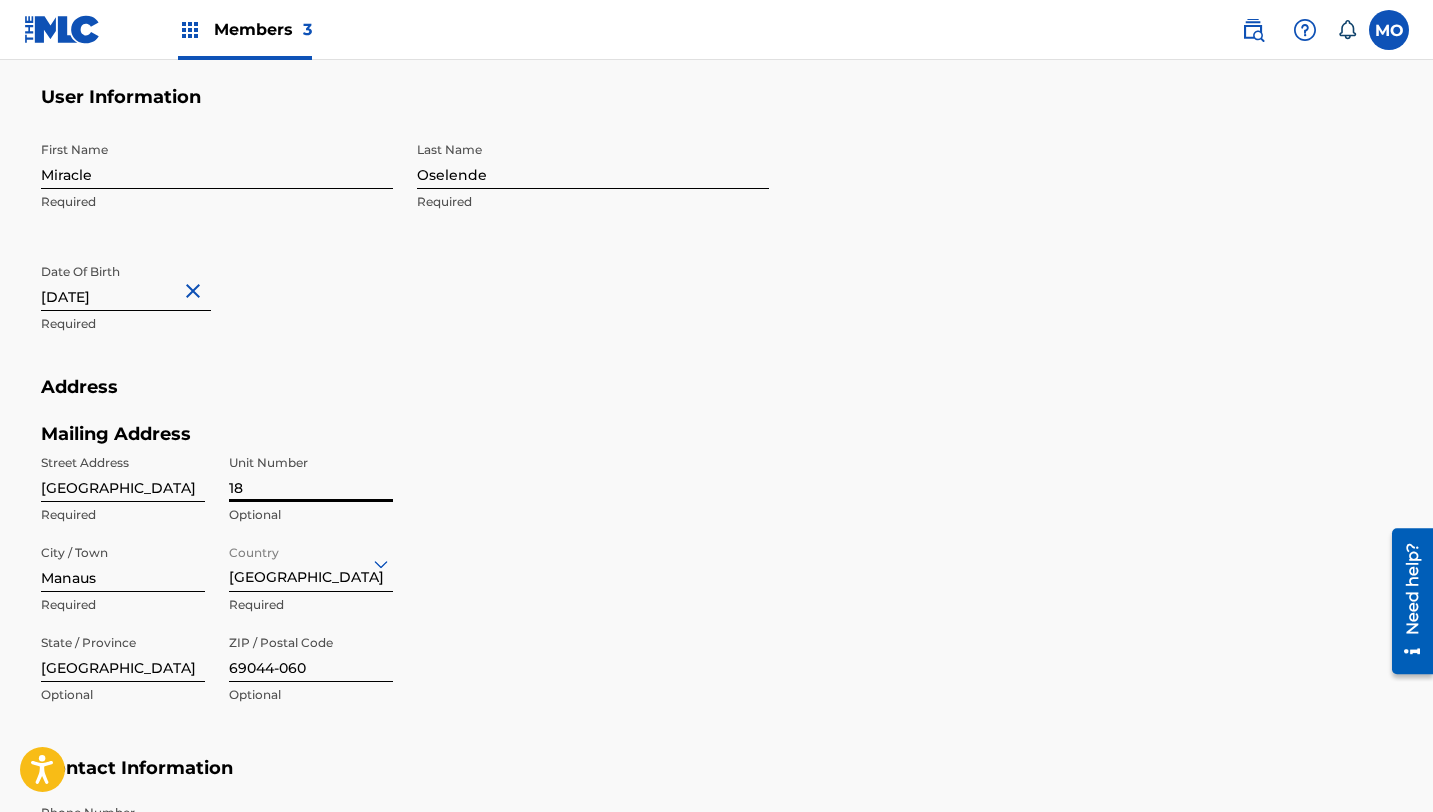 type on "18" 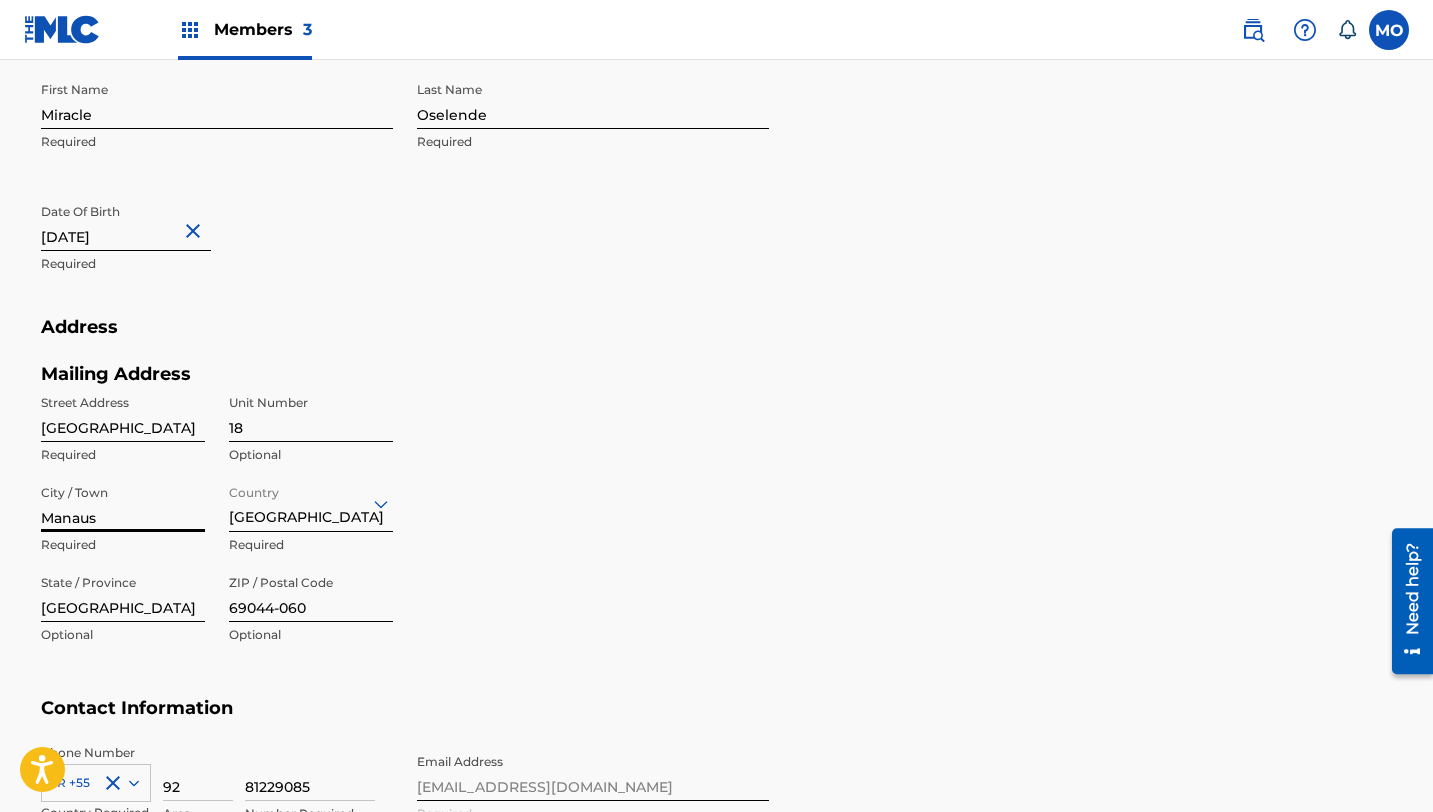 scroll, scrollTop: 725, scrollLeft: 0, axis: vertical 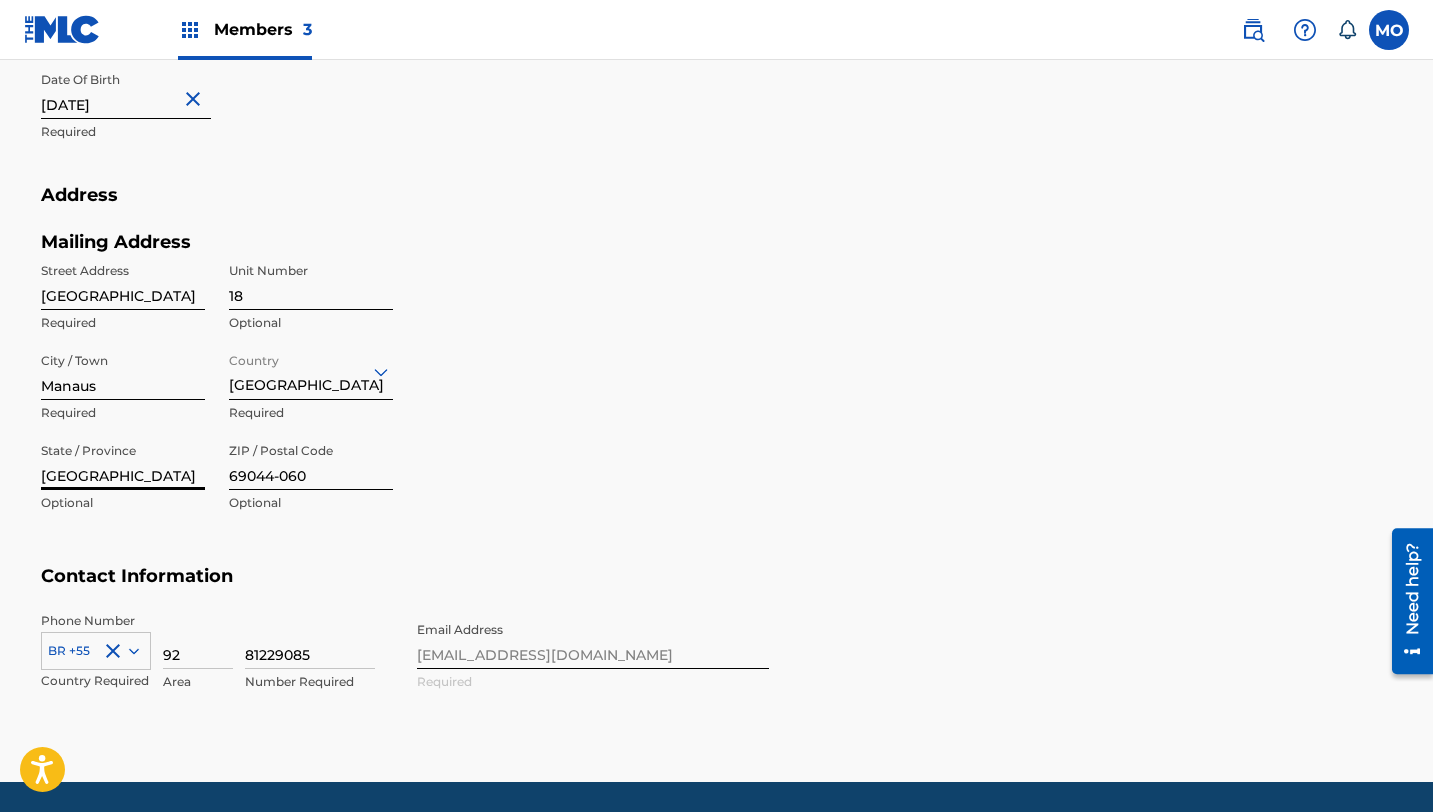 click on "[GEOGRAPHIC_DATA]" at bounding box center [123, 461] 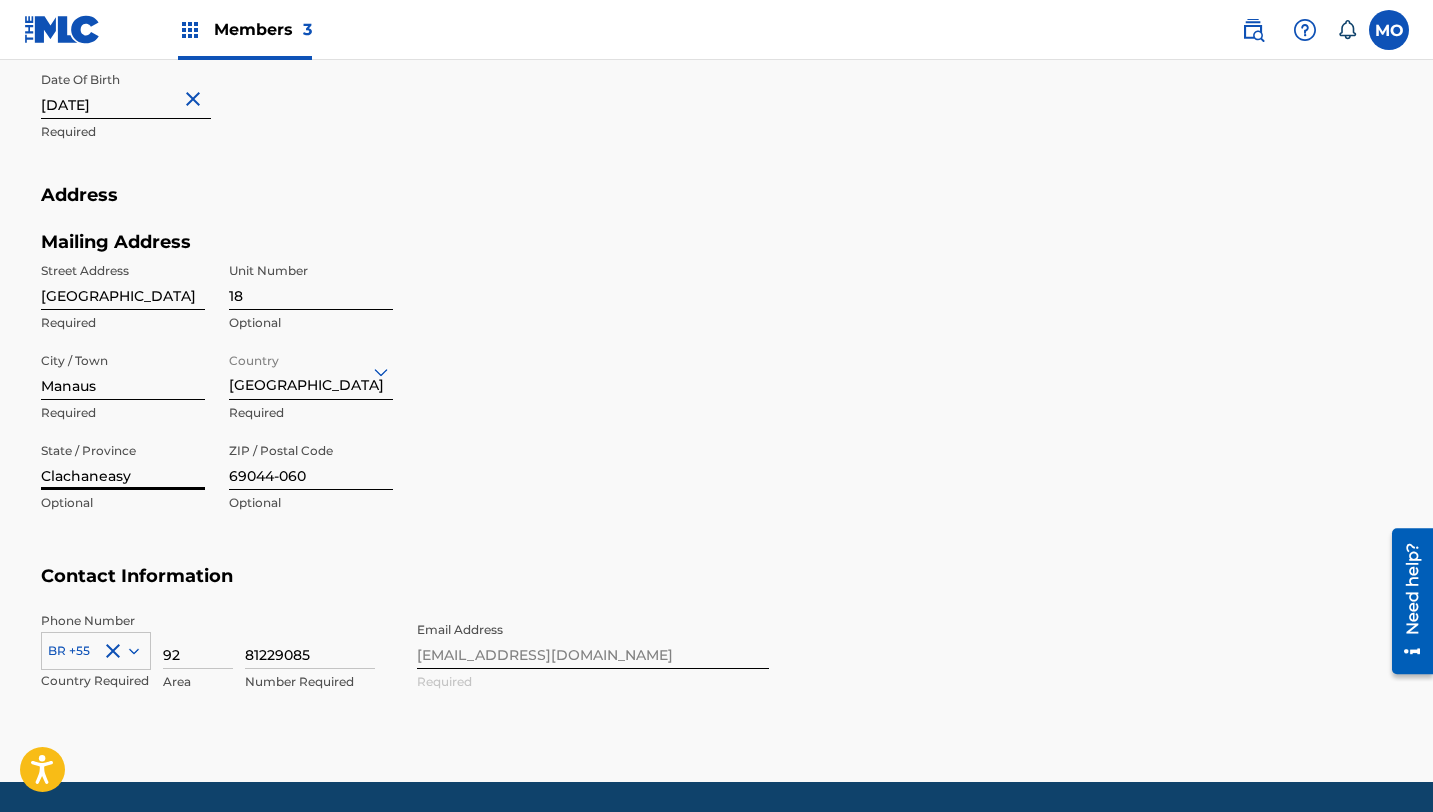 type on "Clachaneasy" 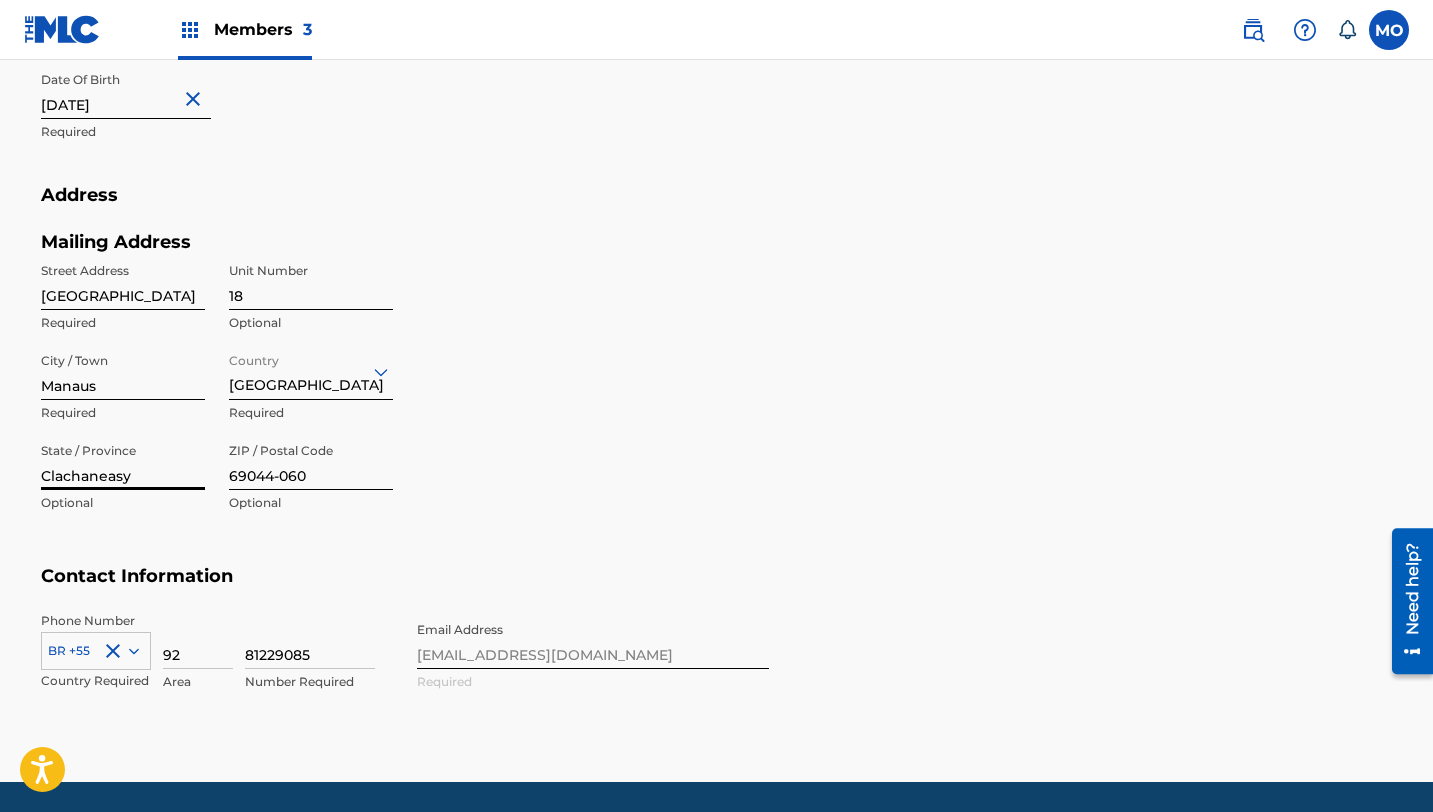 click at bounding box center [311, 371] 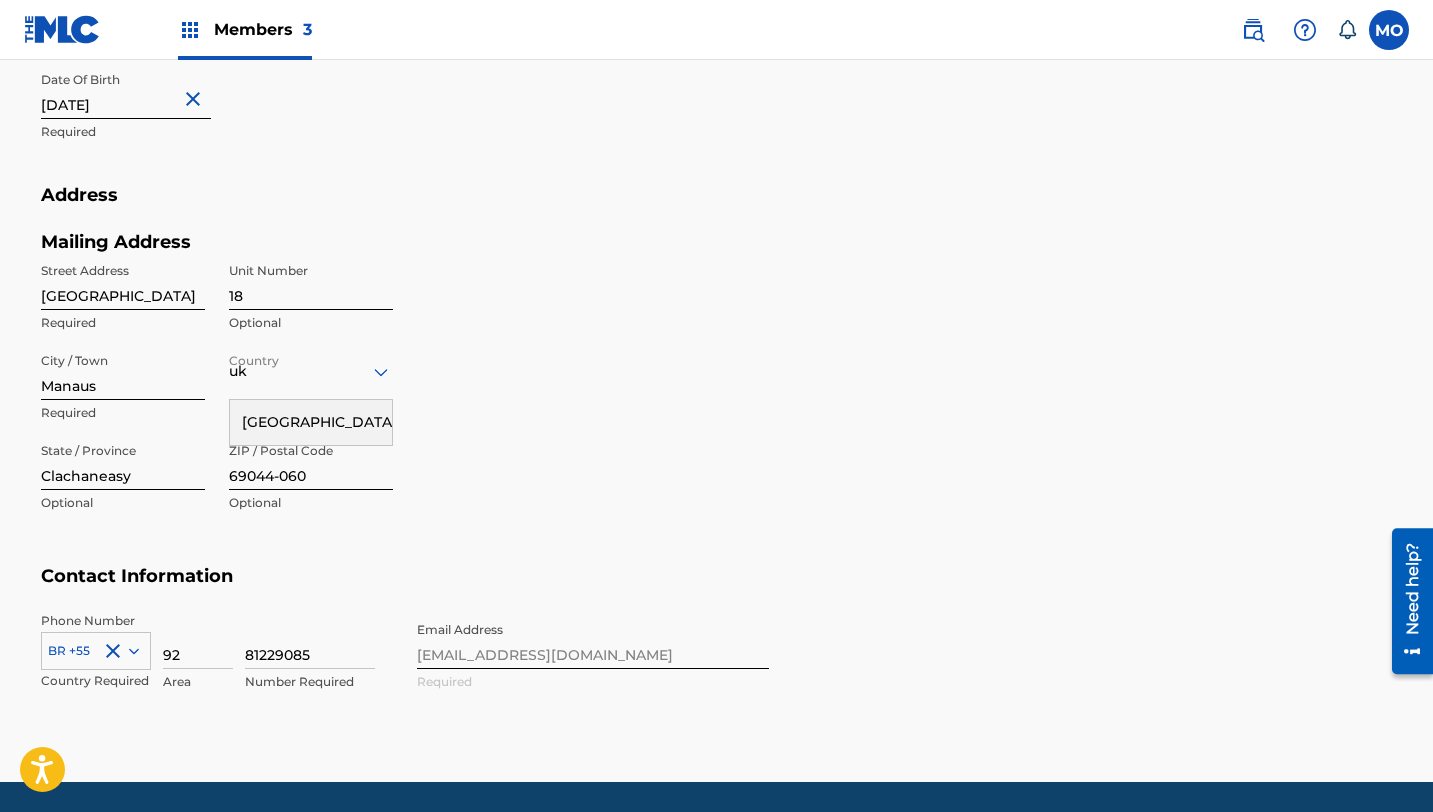 scroll, scrollTop: 0, scrollLeft: 0, axis: both 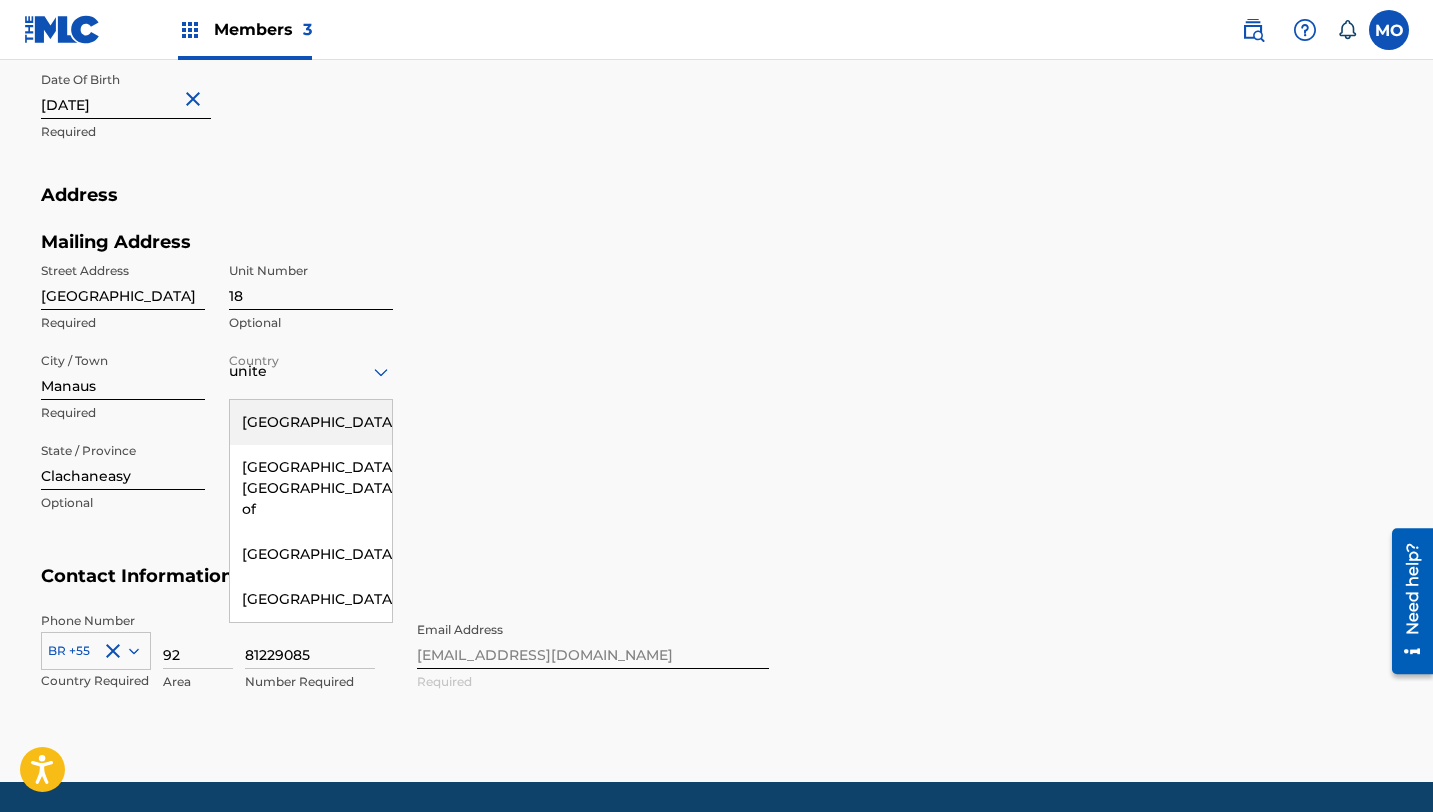 type on "united" 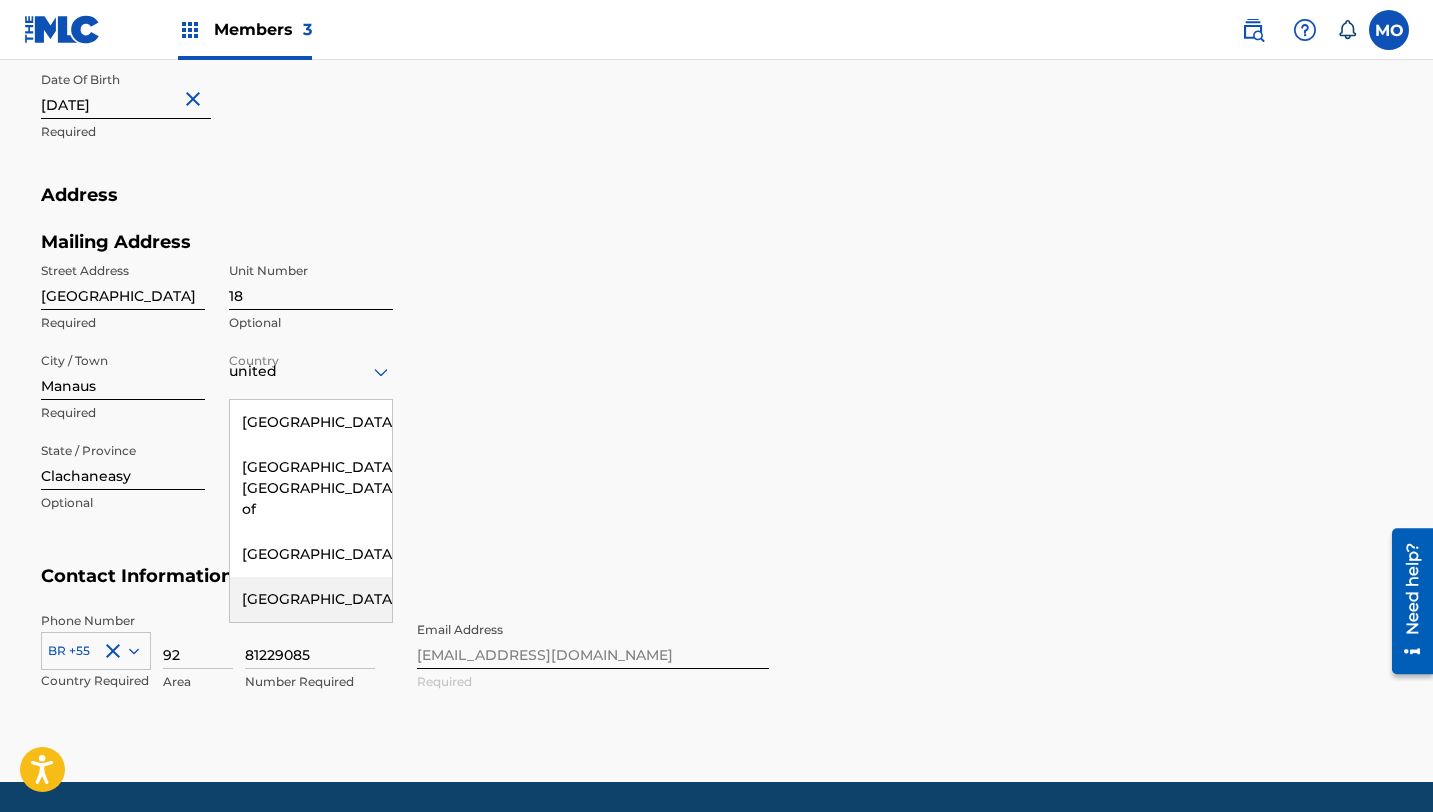 click on "[GEOGRAPHIC_DATA]" at bounding box center (311, 599) 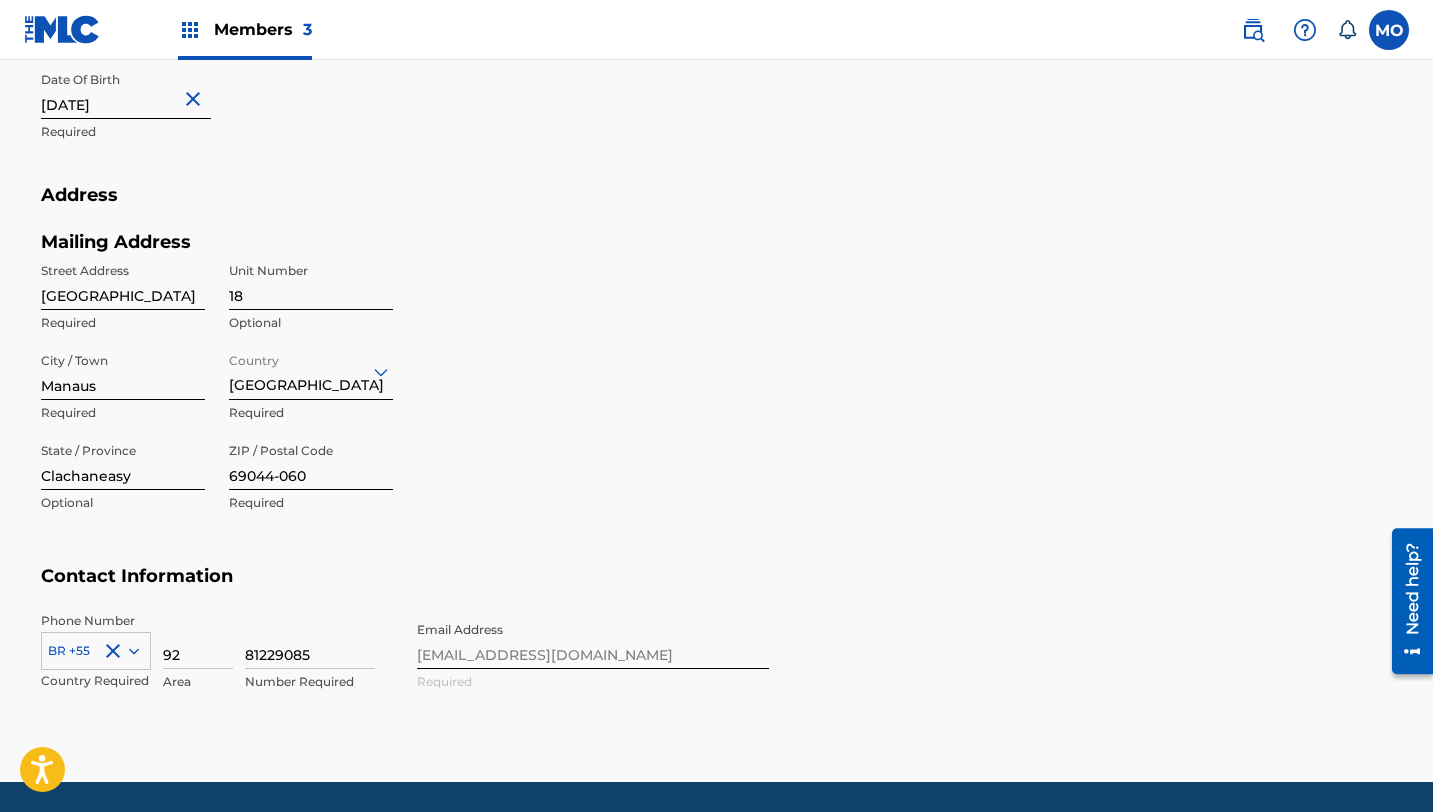 click on "Clachaneasy" at bounding box center [123, 461] 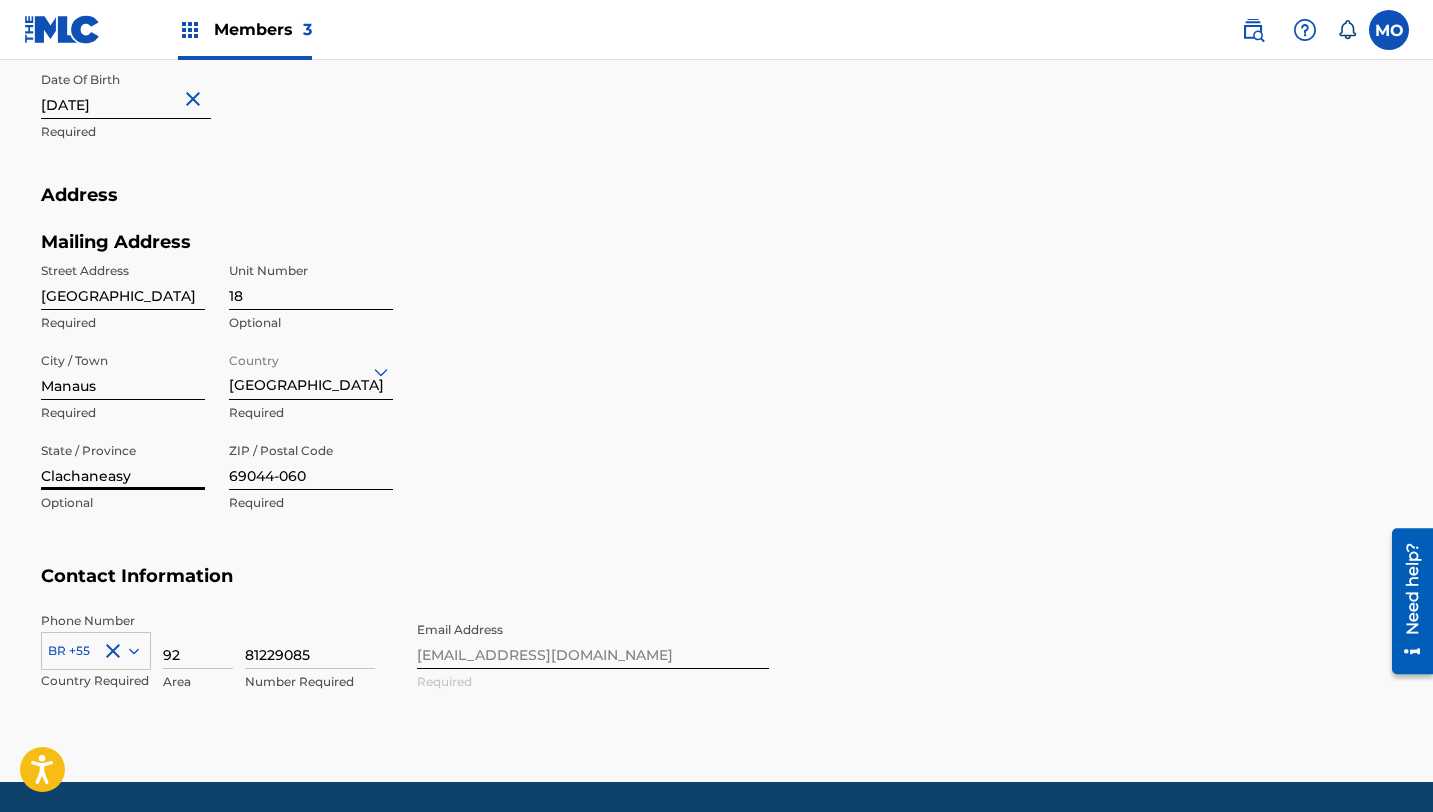 click on "Clachaneasy" at bounding box center [123, 461] 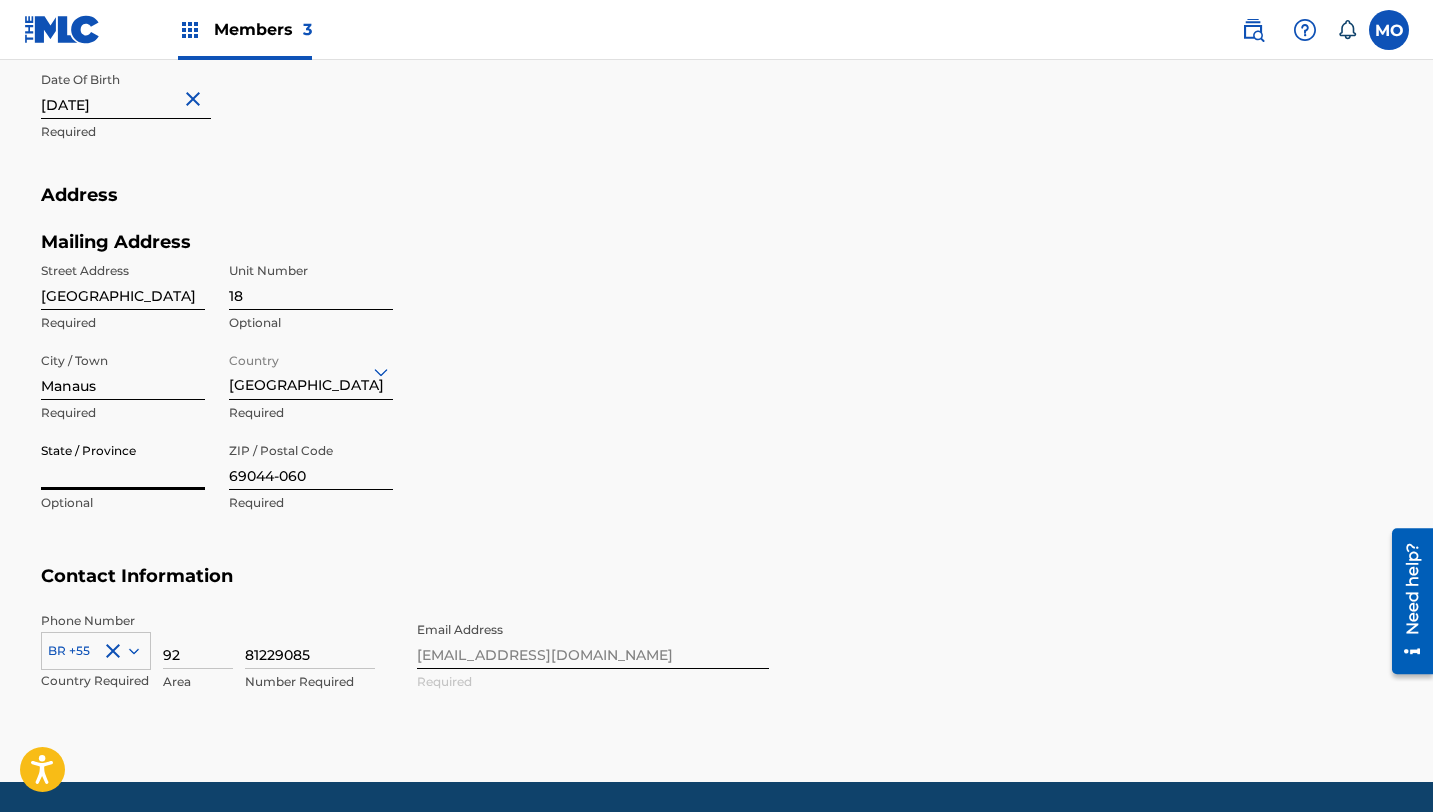 type 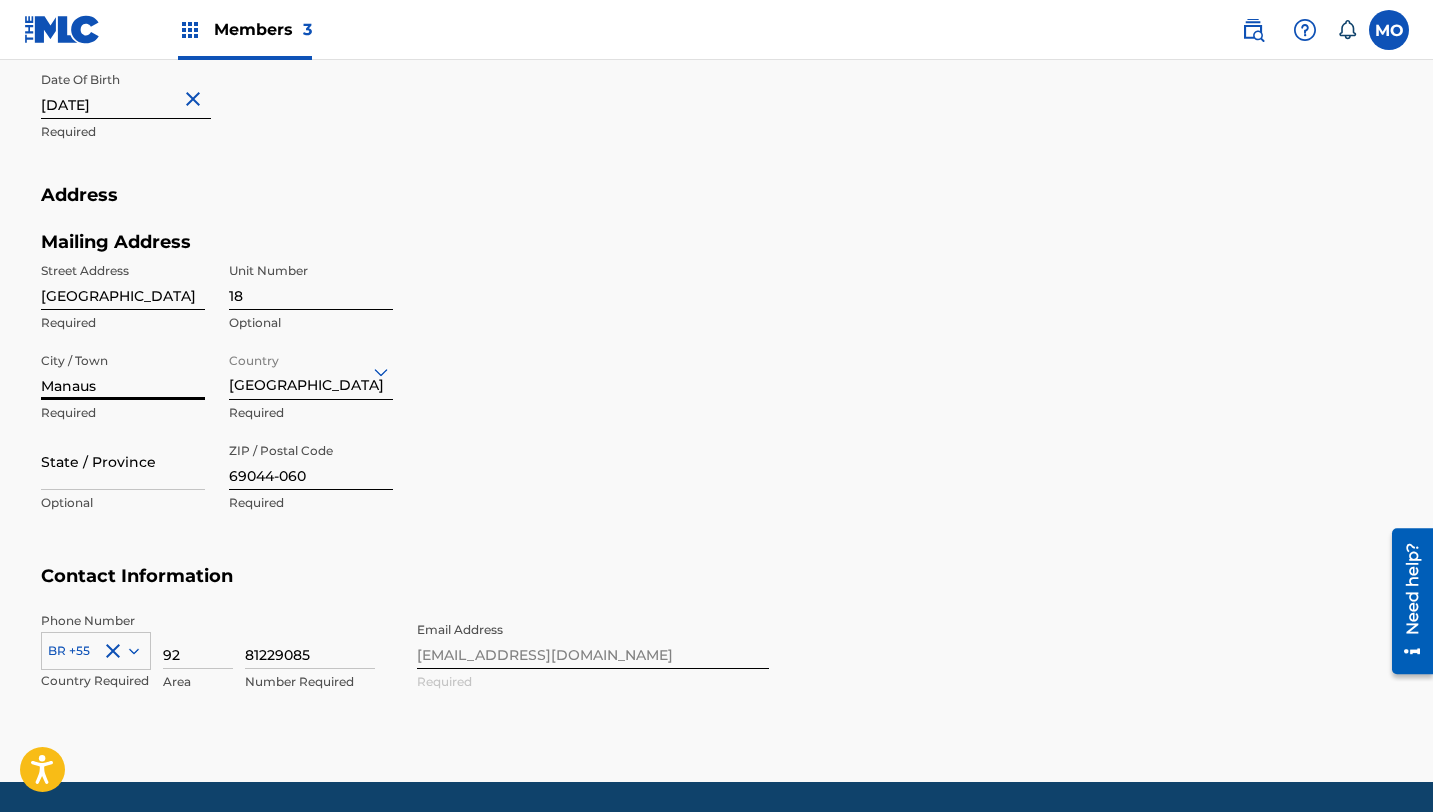 click on "Manaus" at bounding box center (123, 371) 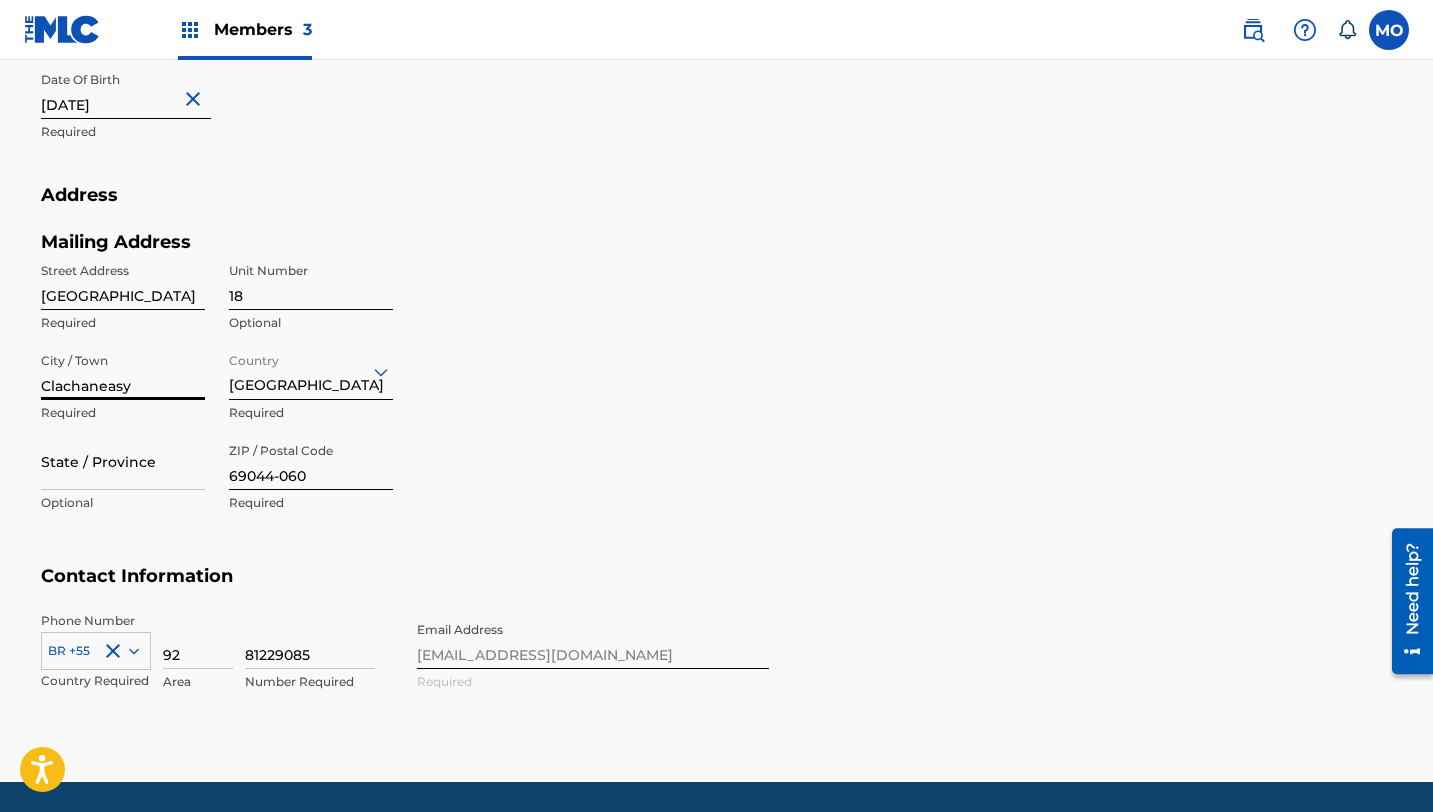 type on "Clachaneasy" 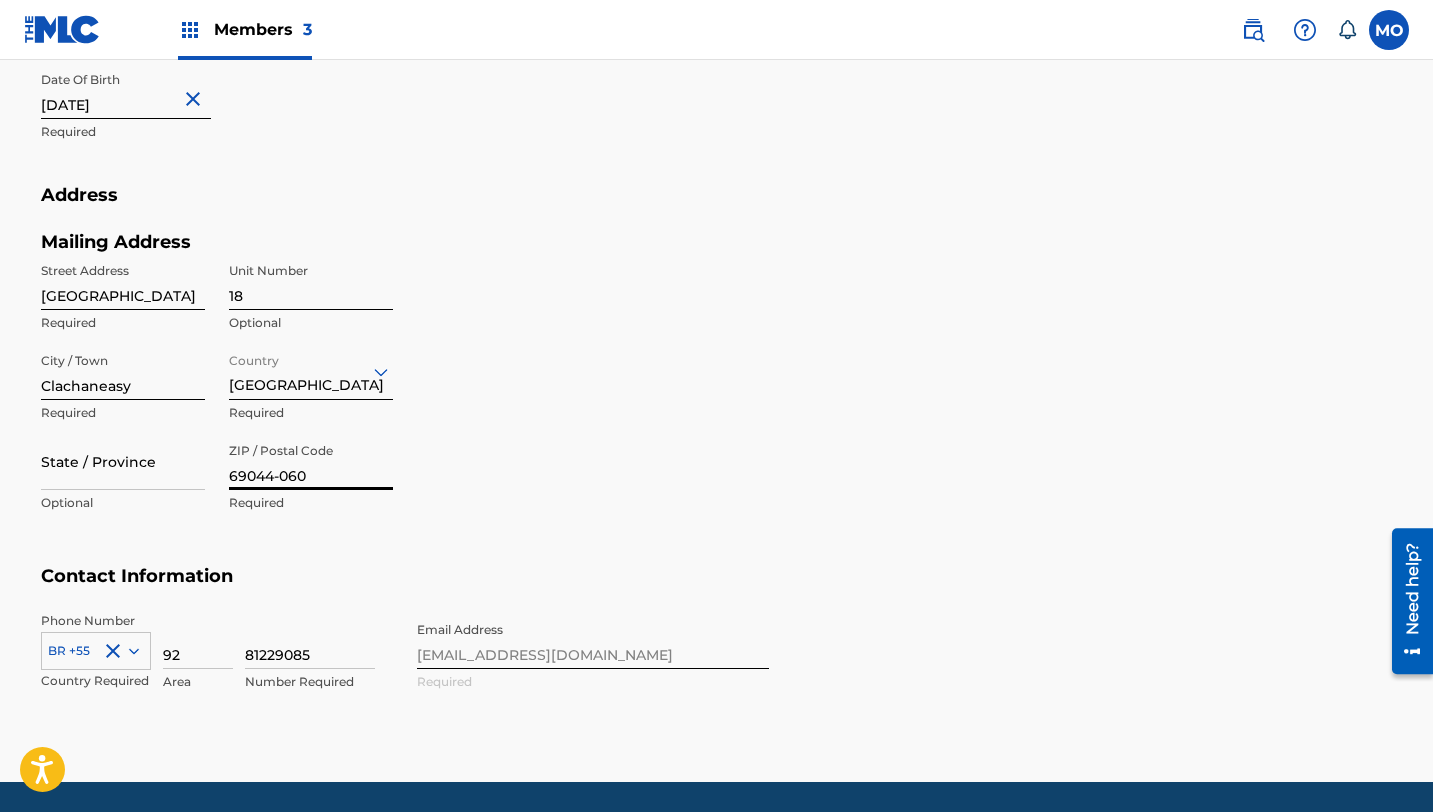 click on "69044-060" at bounding box center (311, 461) 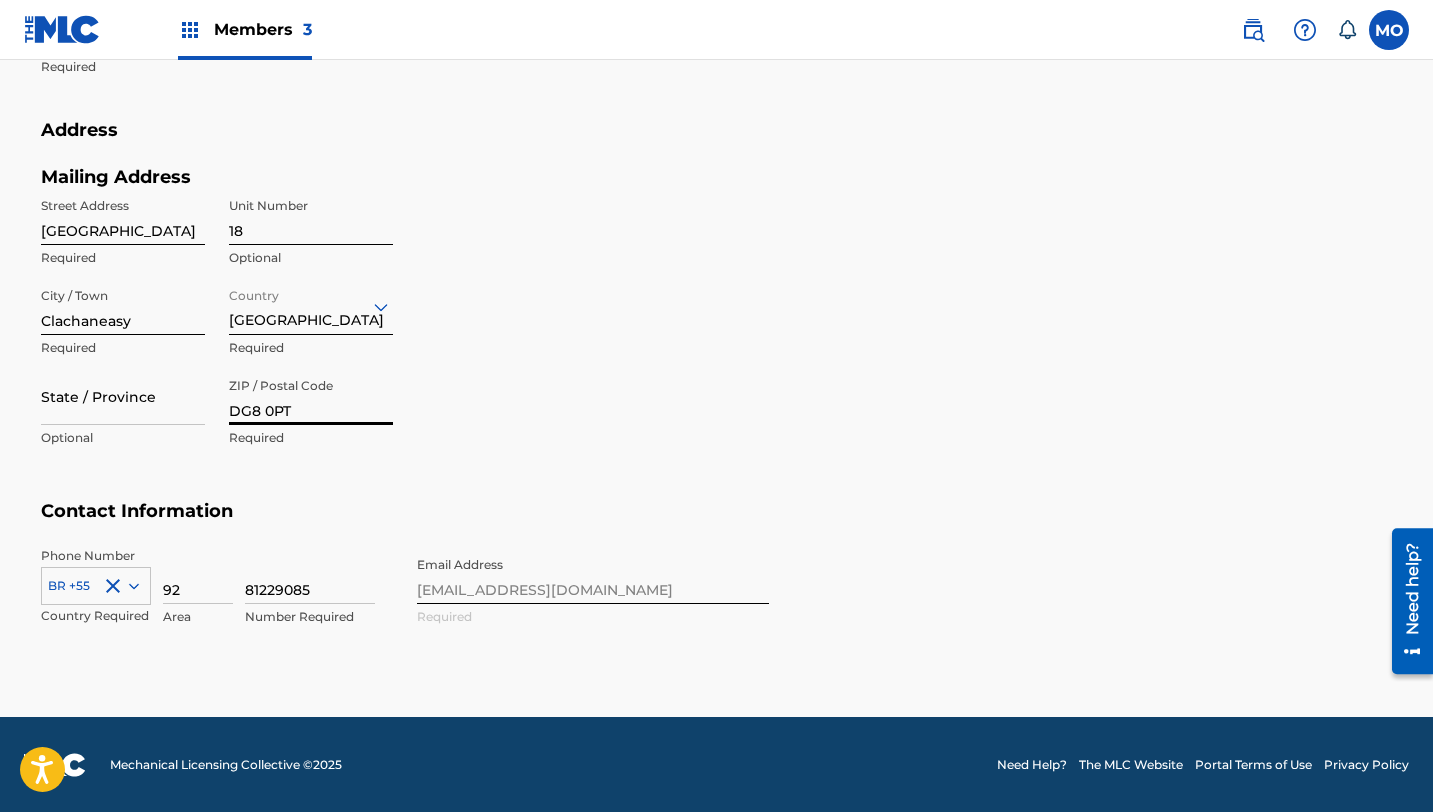 type on "DG8 0PT" 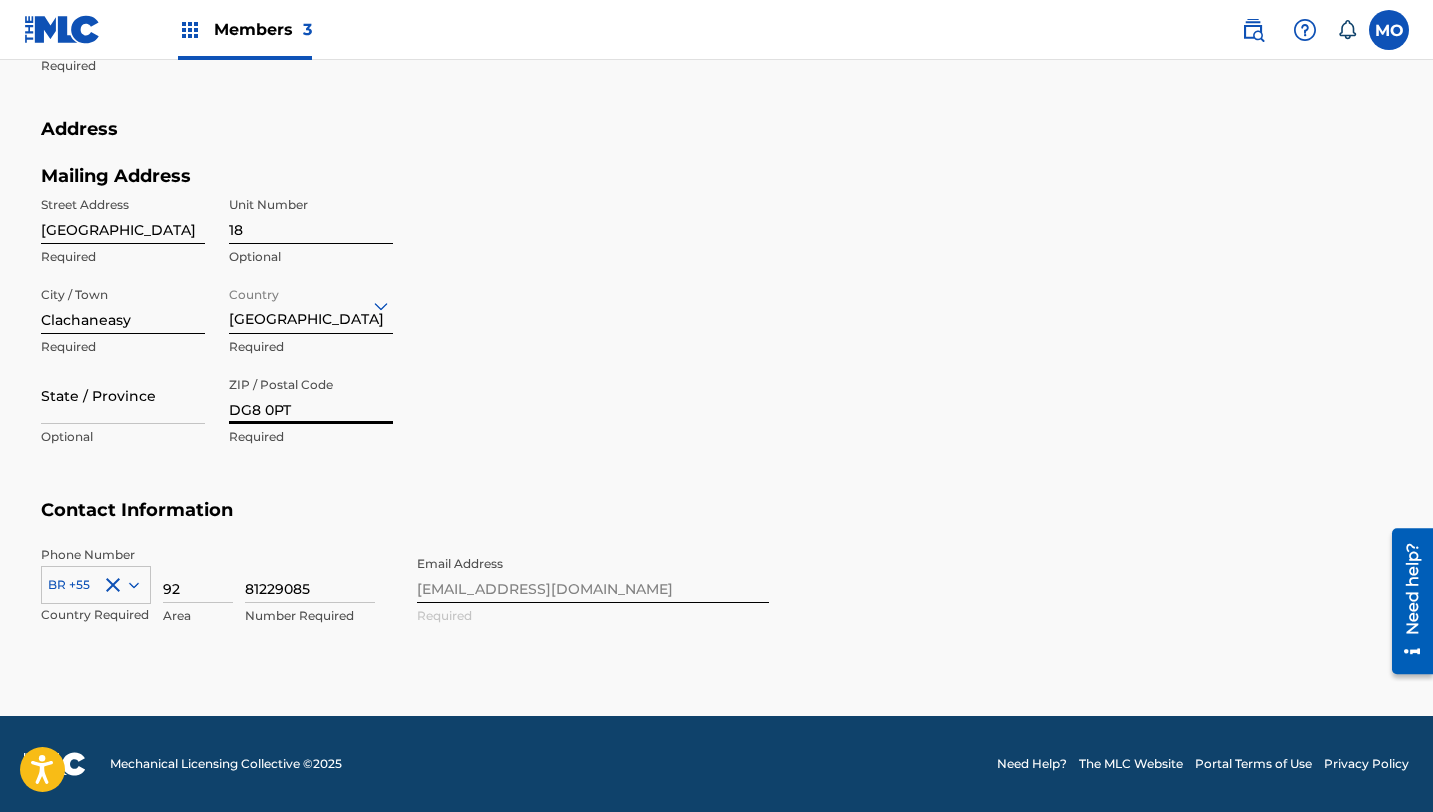 click on "BR +55" at bounding box center [96, 581] 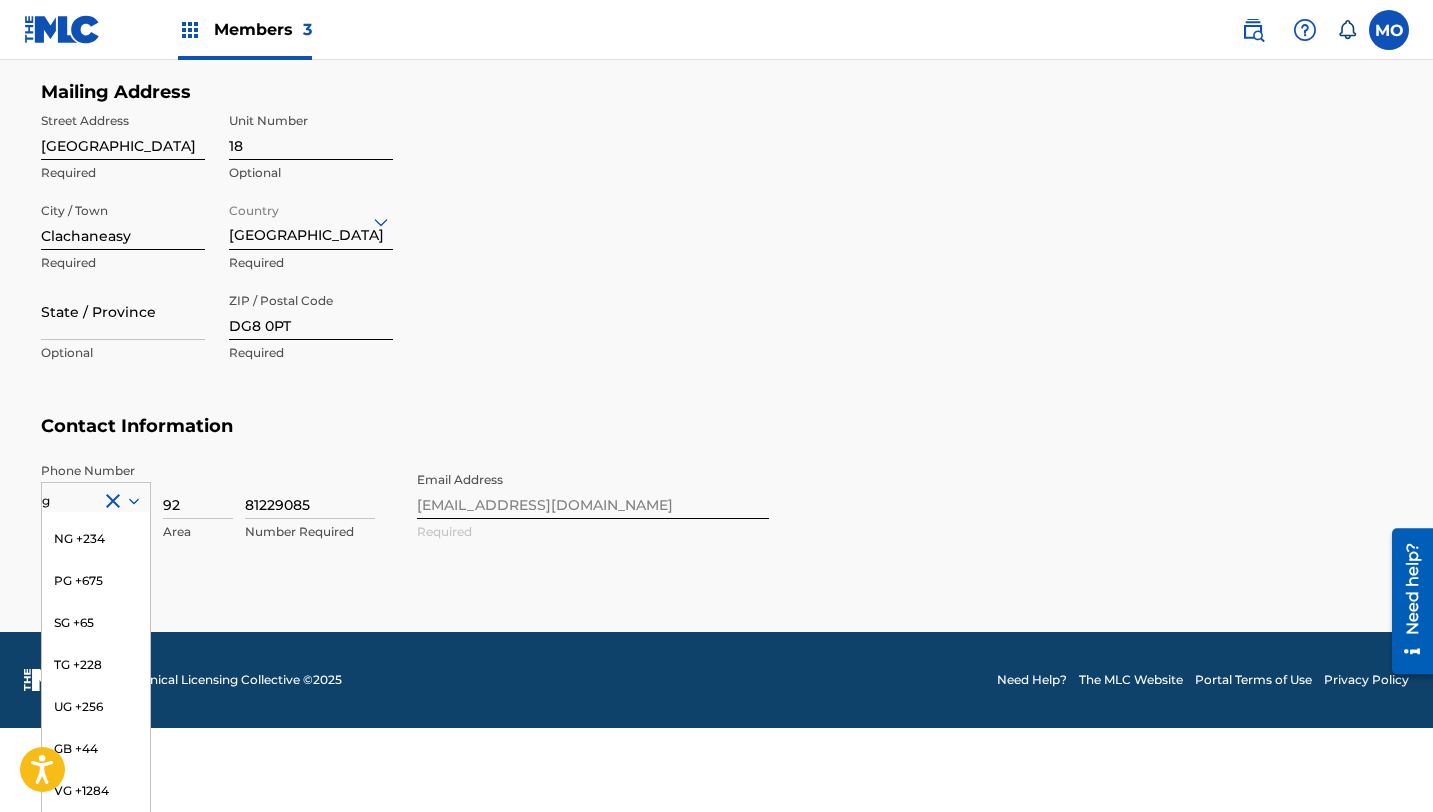 scroll, scrollTop: 876, scrollLeft: 0, axis: vertical 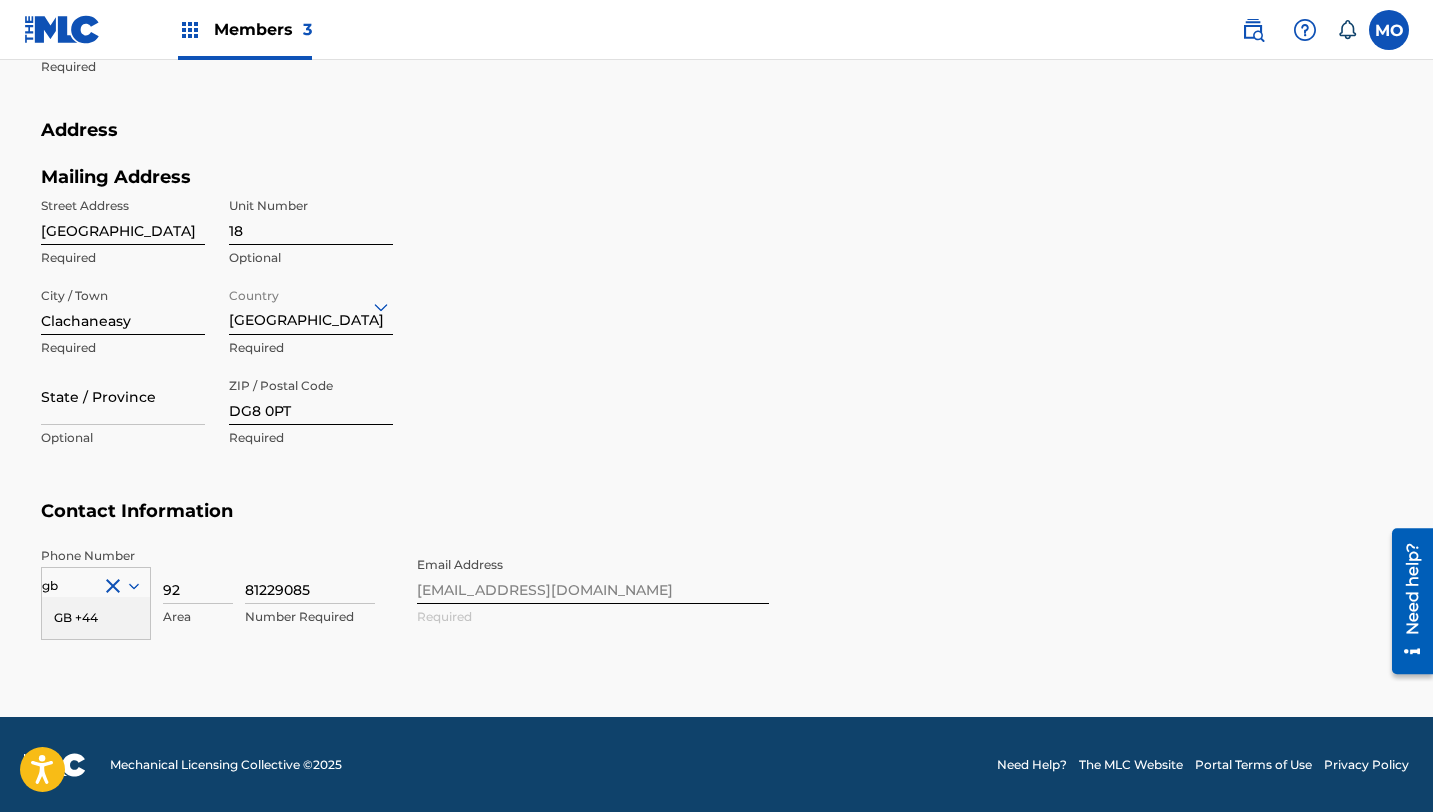 click on "GB +44" at bounding box center (96, 618) 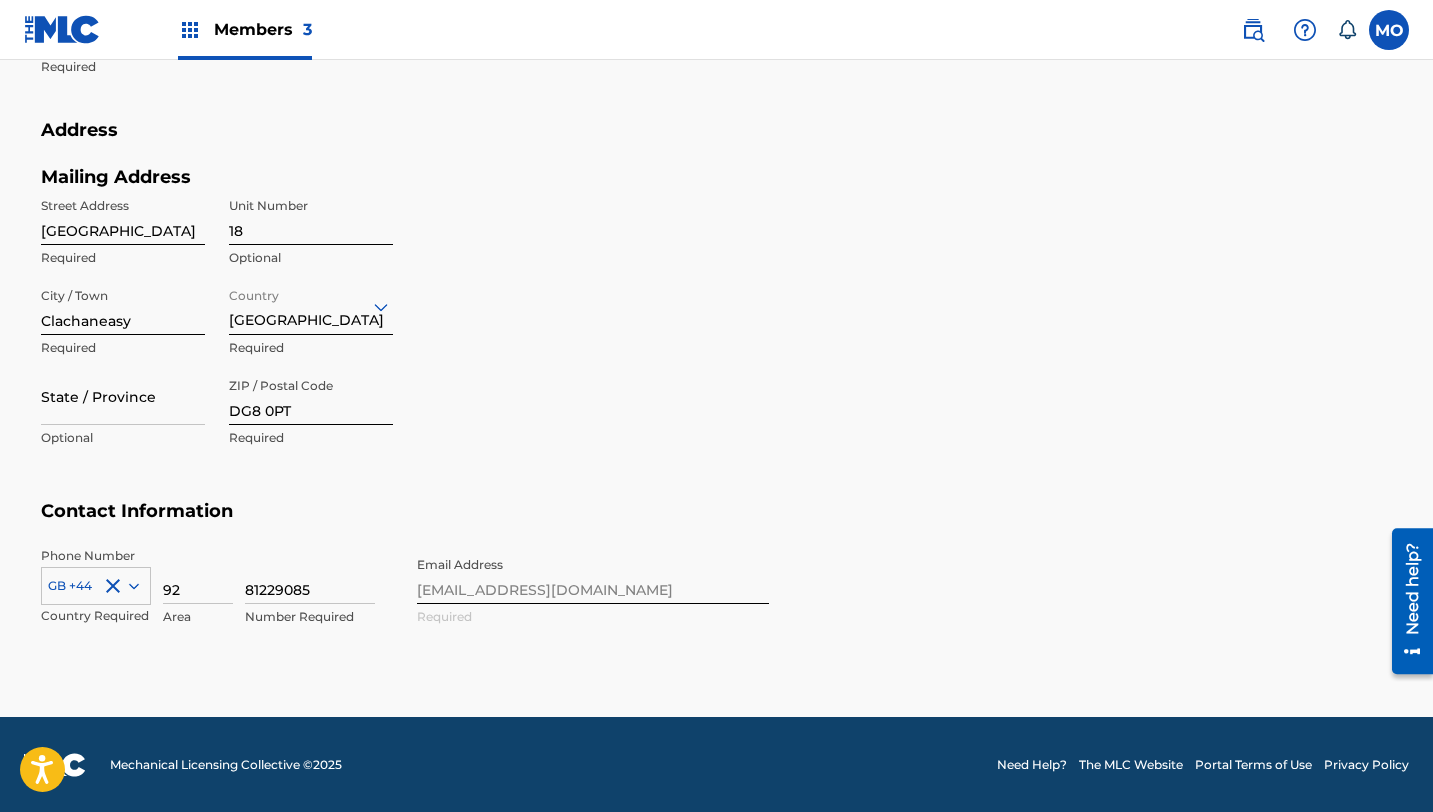click on "GB +44 Country Required 92 Area 81229085 Number Required" at bounding box center [217, 592] 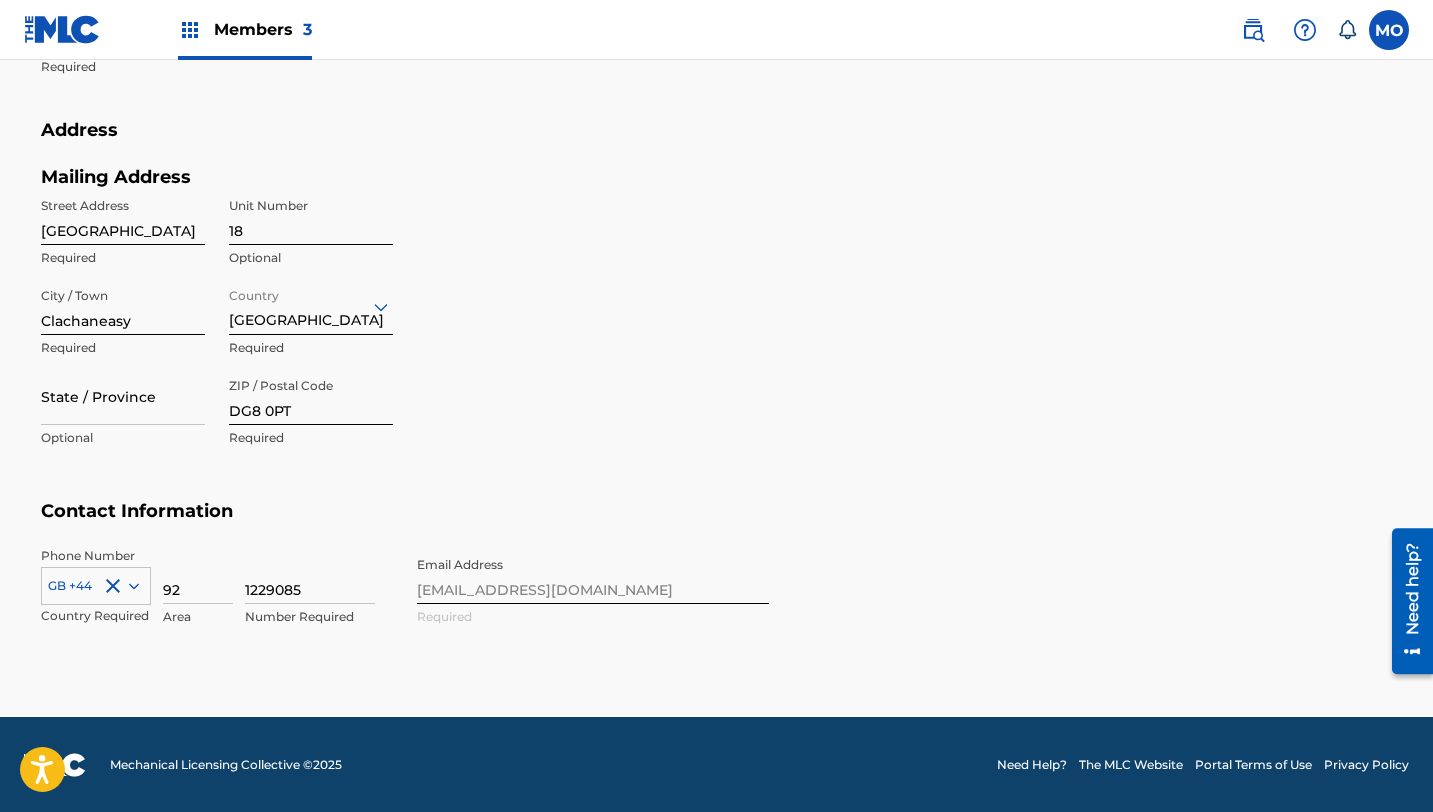 type on "1229085" 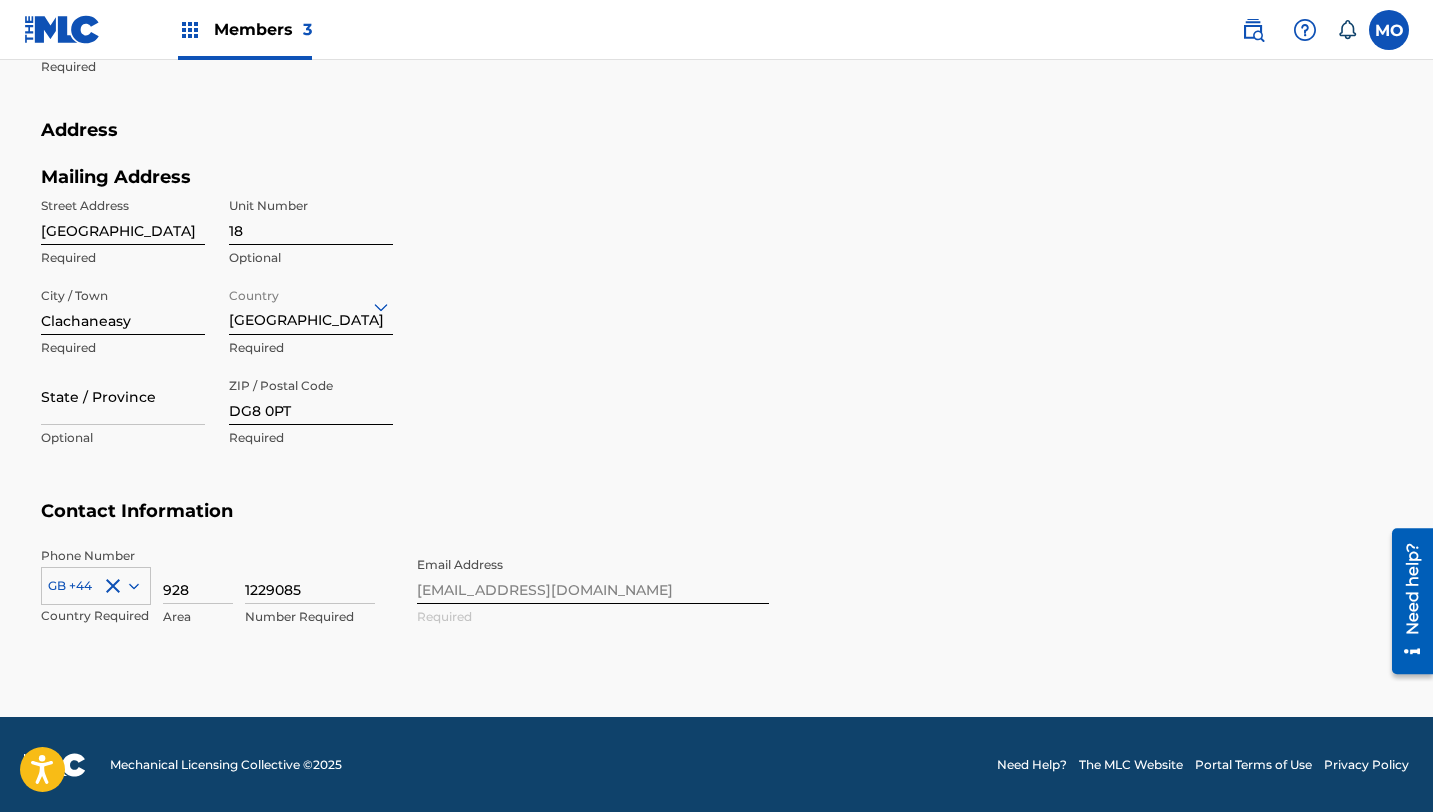 type on "928" 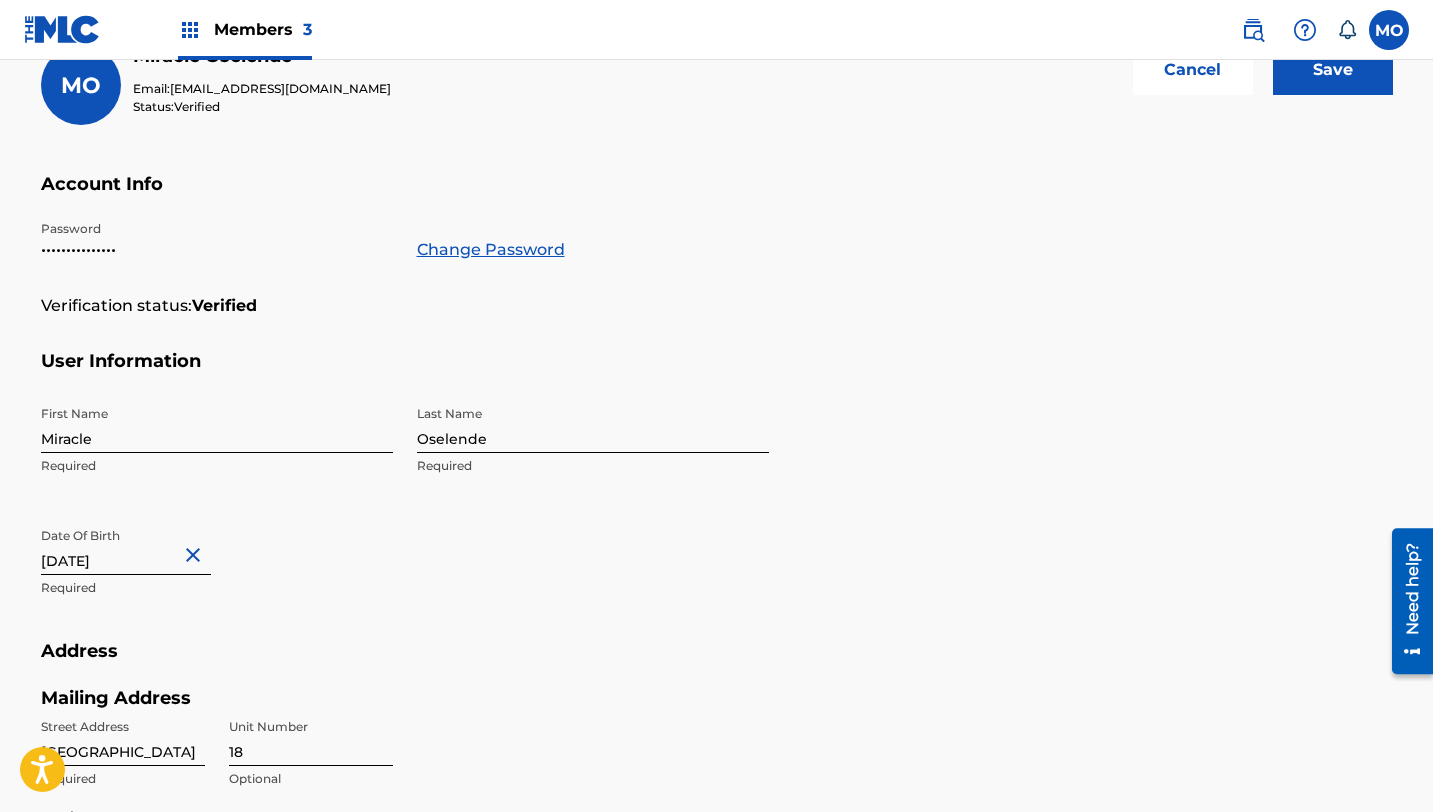 scroll, scrollTop: 234, scrollLeft: 0, axis: vertical 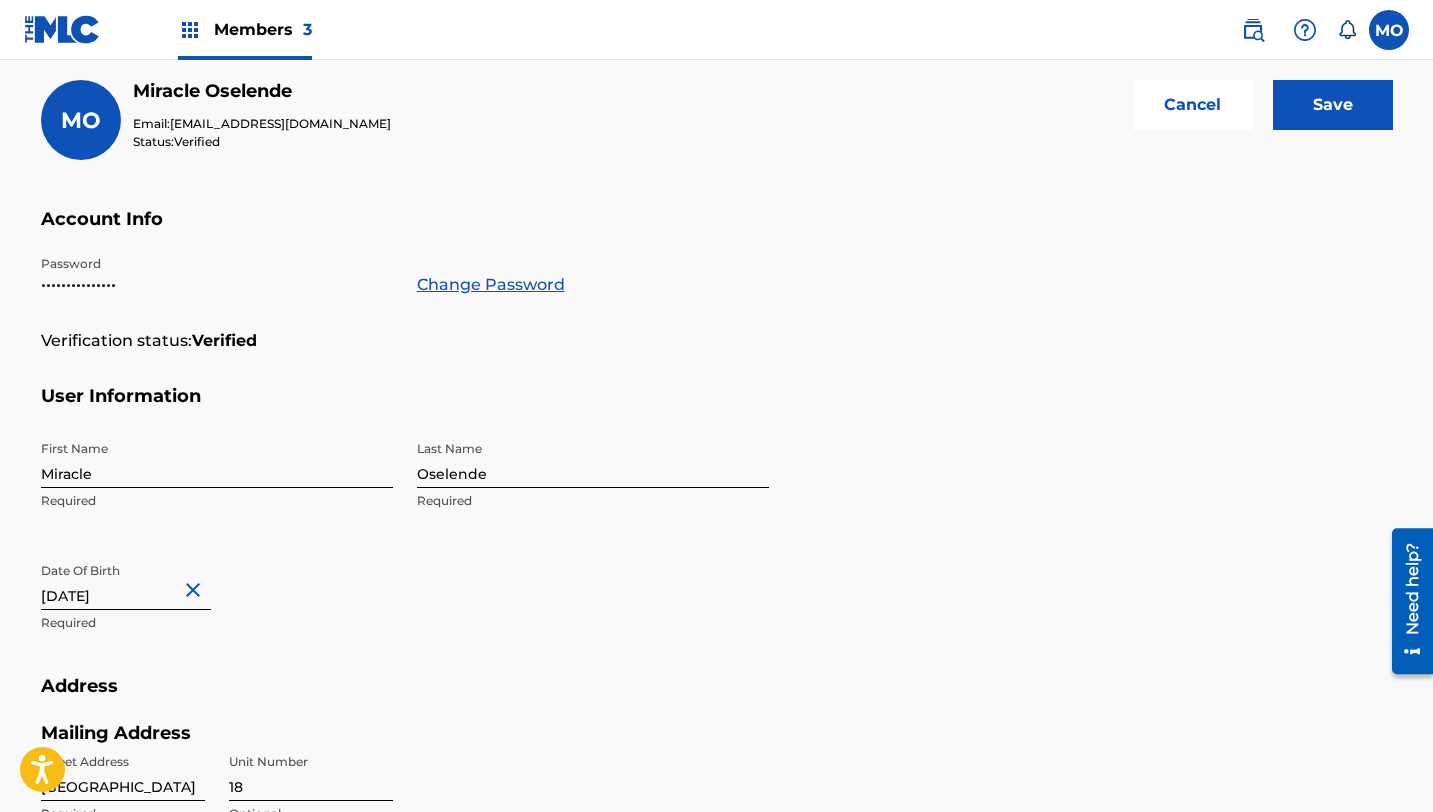 click on "Save" at bounding box center [1333, 105] 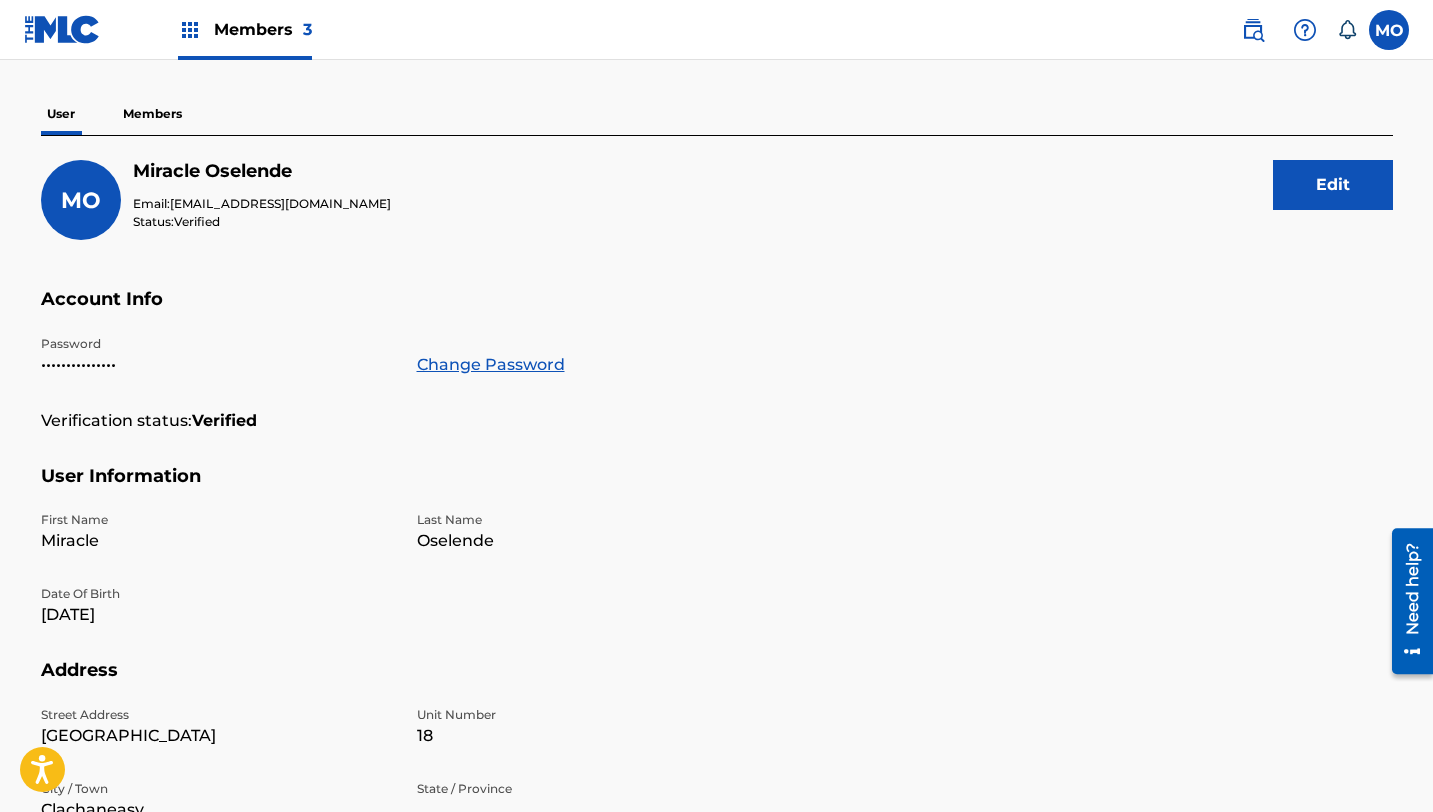 scroll, scrollTop: 0, scrollLeft: 0, axis: both 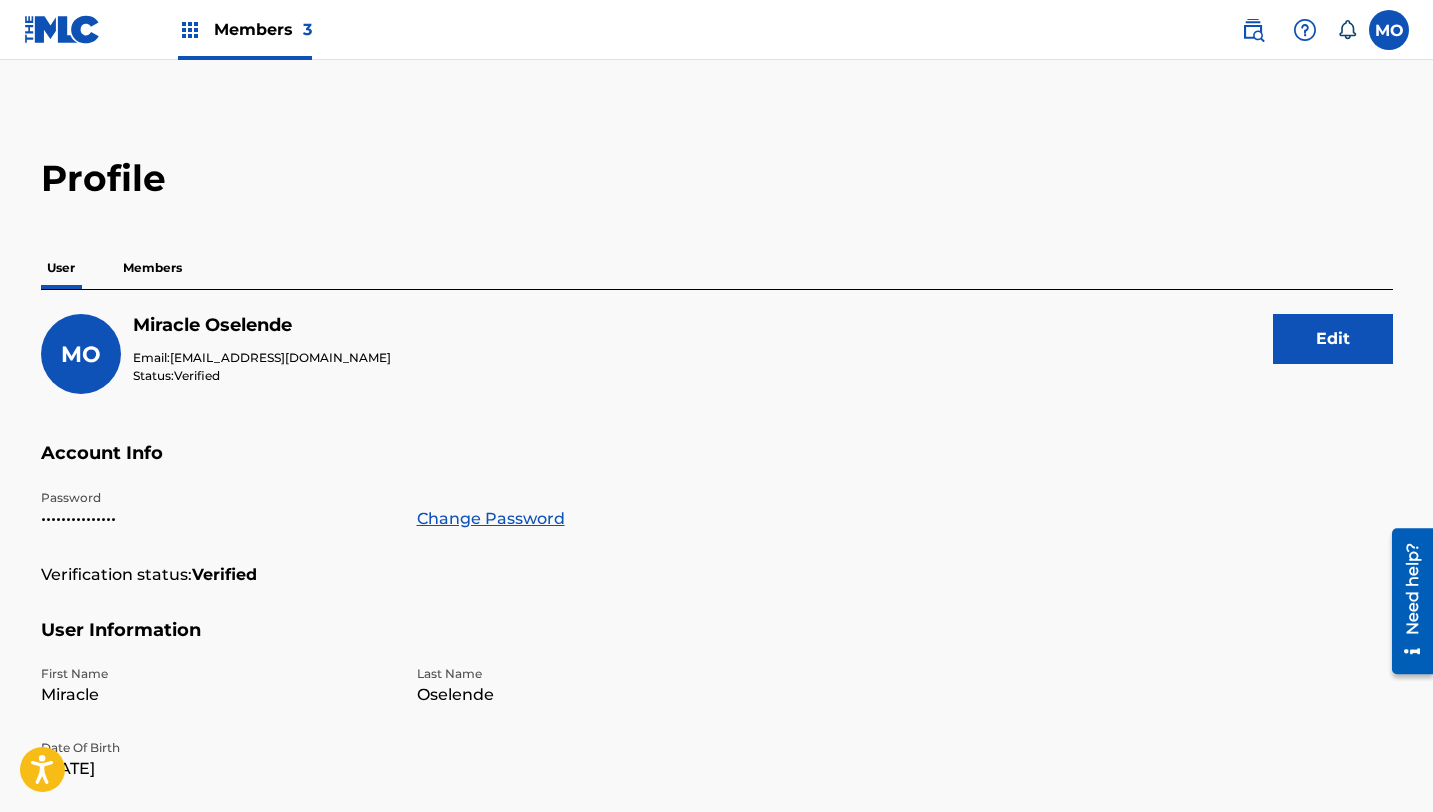 click at bounding box center (1389, 30) 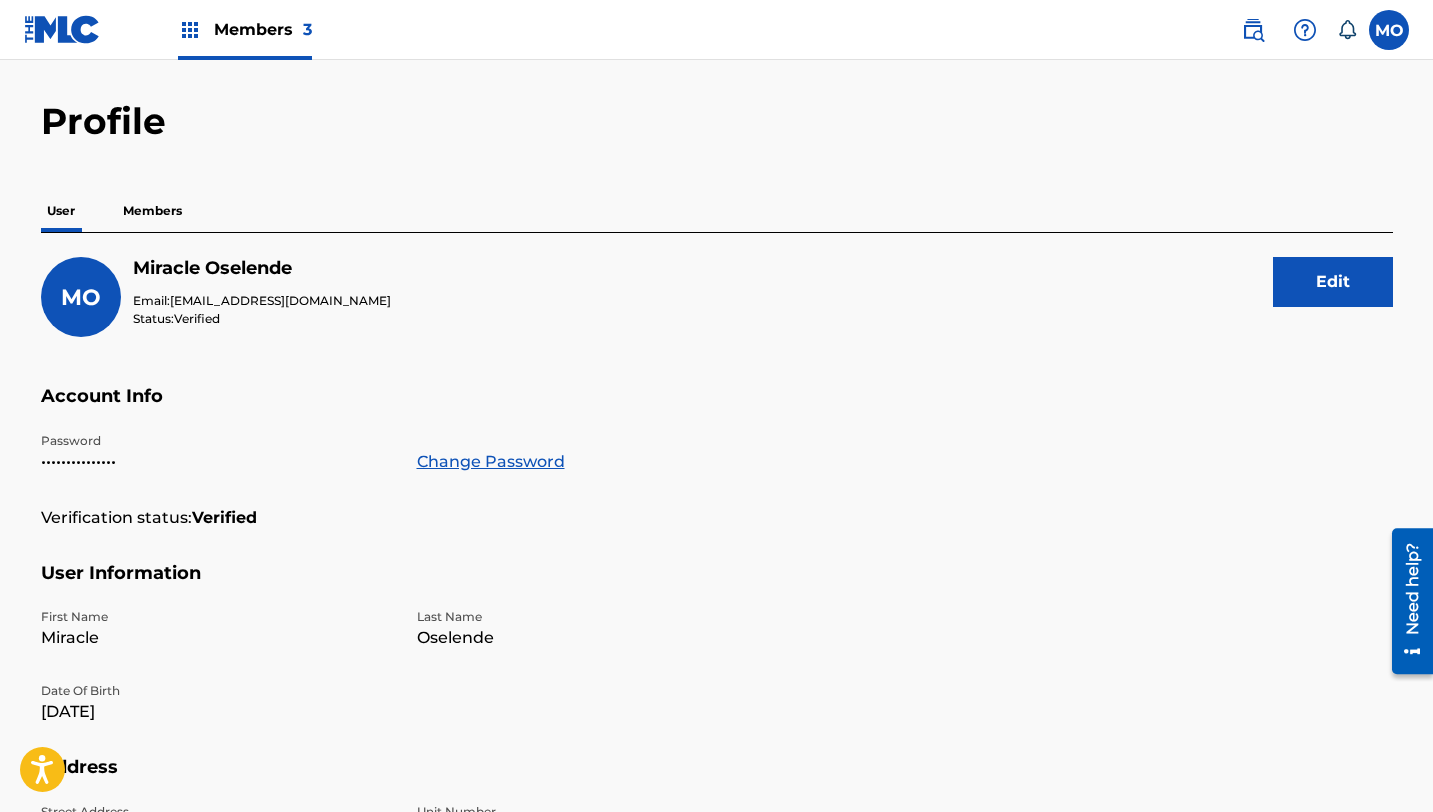 scroll, scrollTop: 0, scrollLeft: 0, axis: both 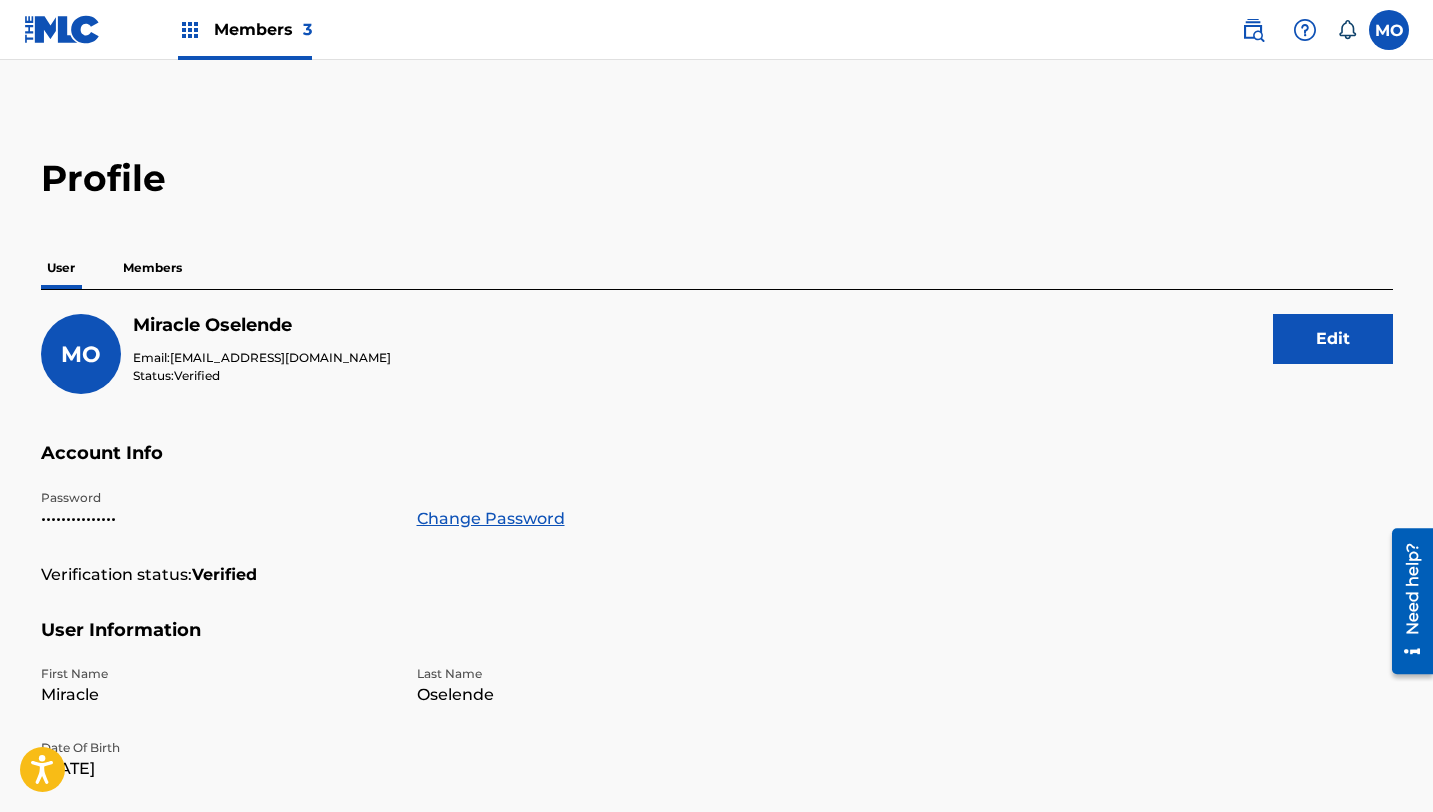 click at bounding box center [1389, 30] 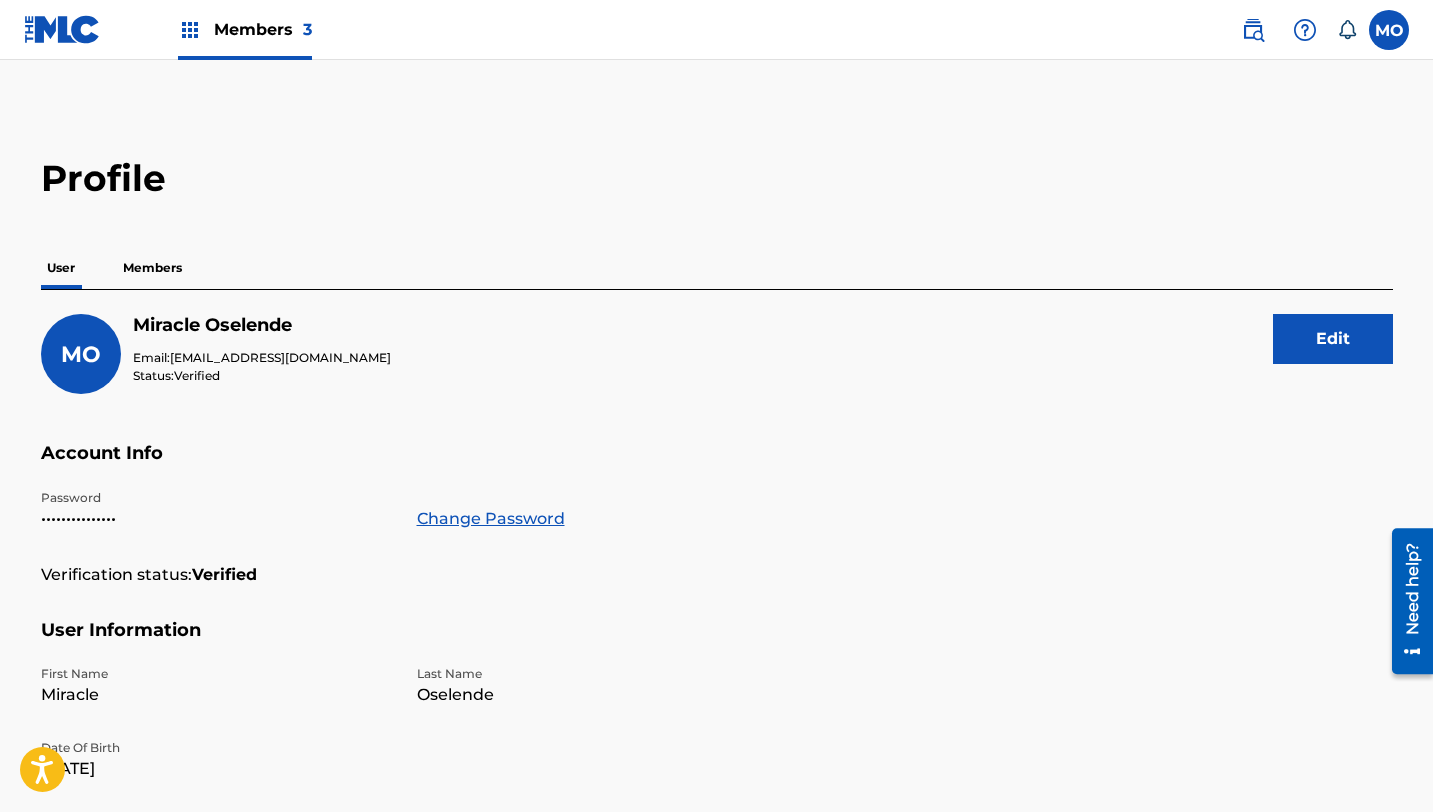 click at bounding box center [190, 30] 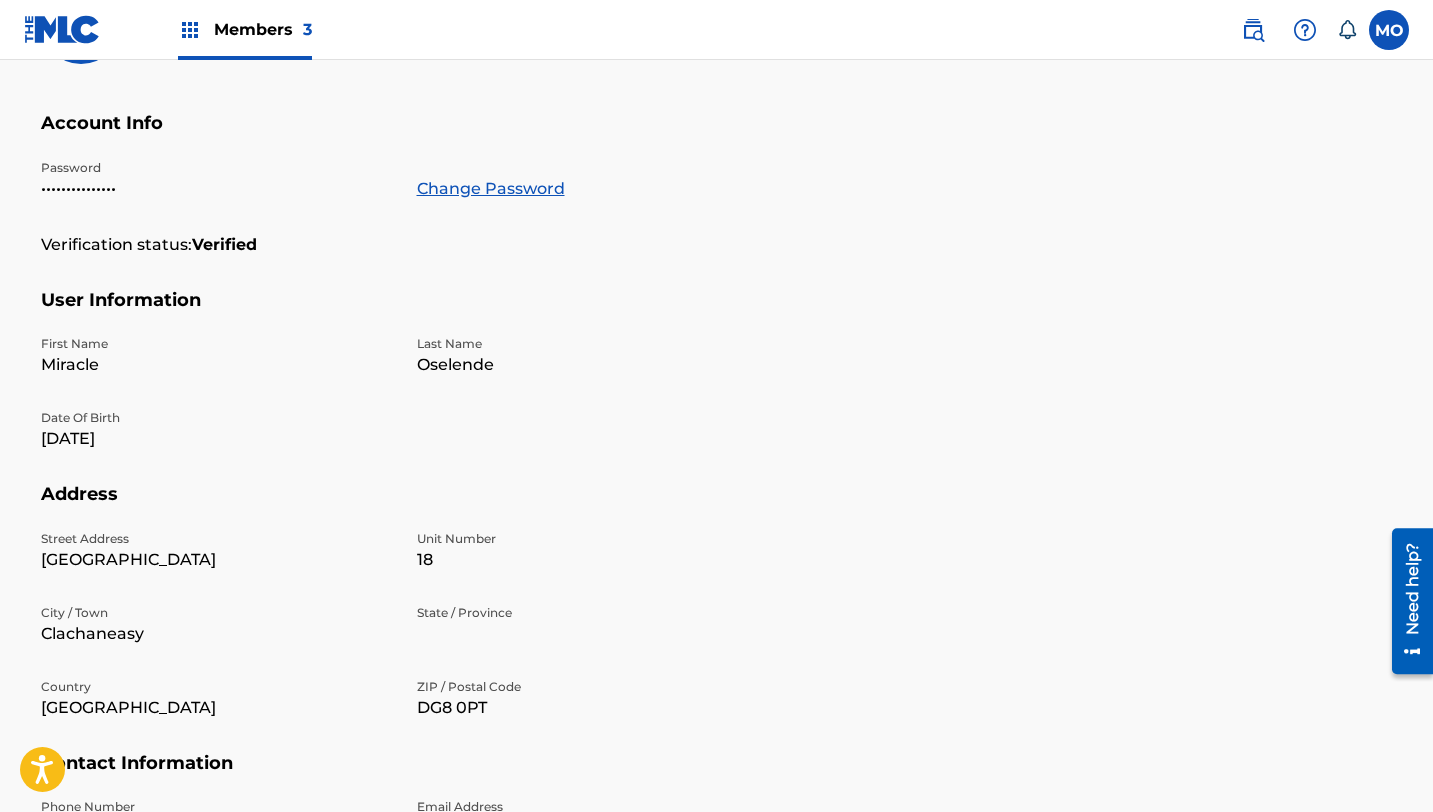 scroll, scrollTop: 534, scrollLeft: 0, axis: vertical 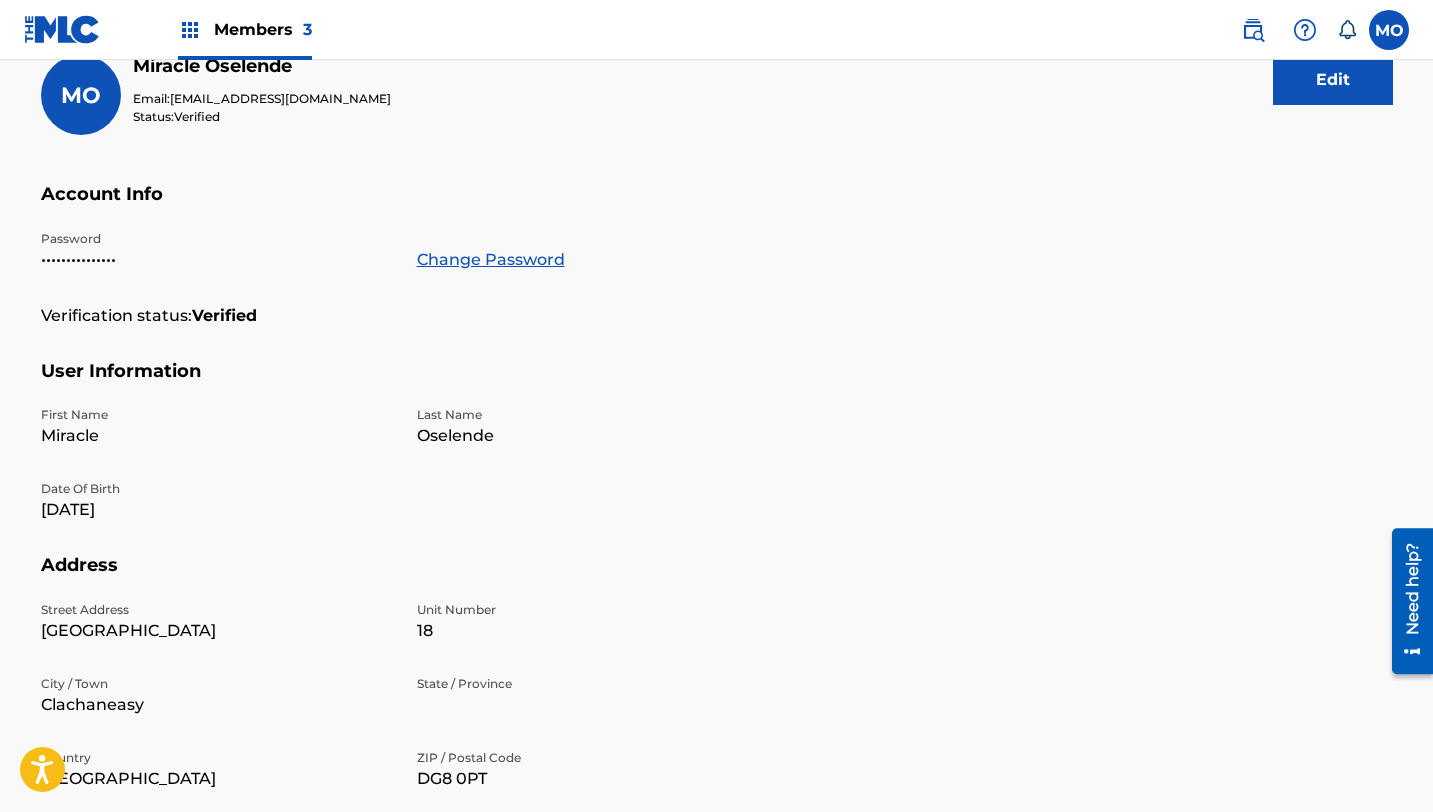 click on "Members    3" at bounding box center [263, 29] 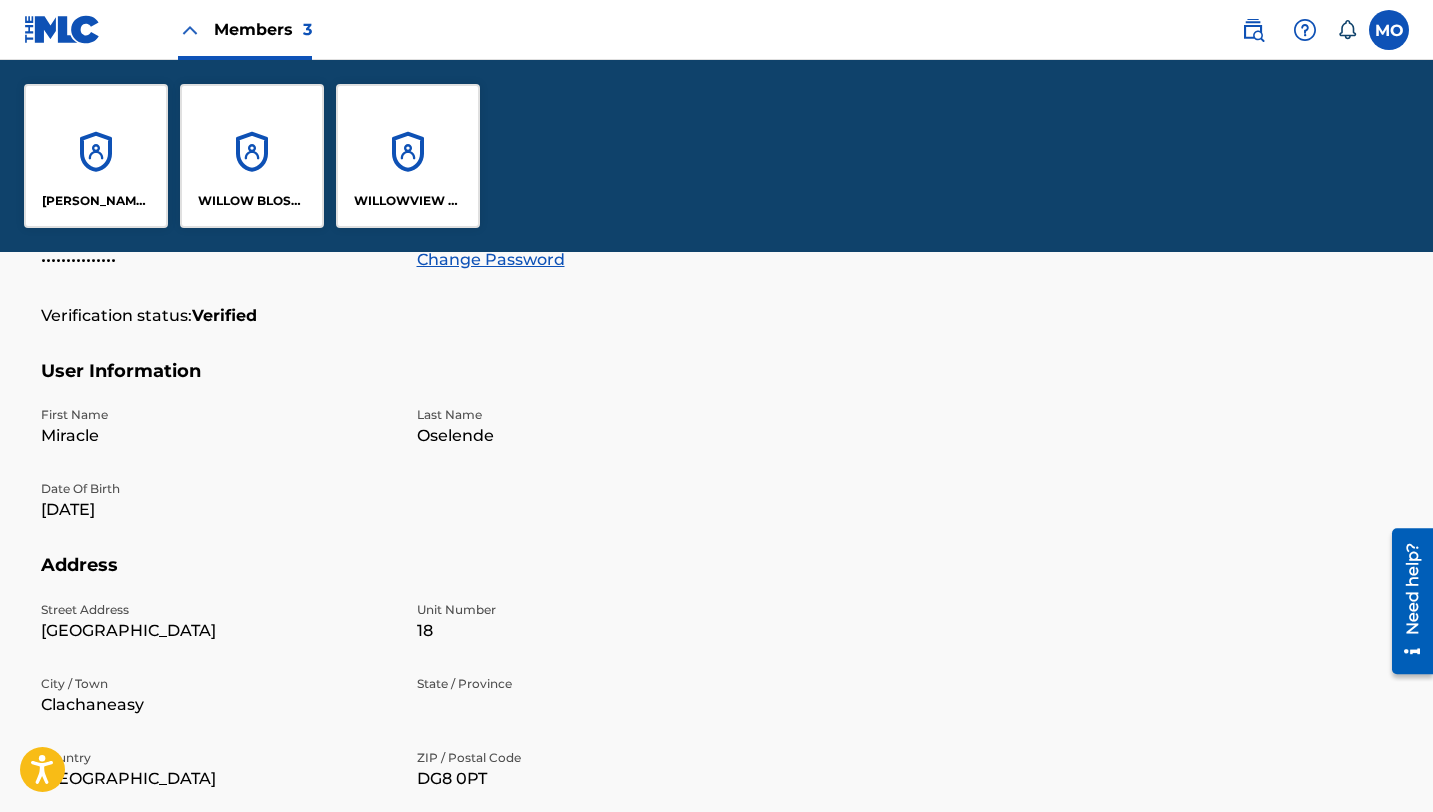 click on "[PERSON_NAME] PUBLISHING CO. R/H RECORDING CO." at bounding box center (96, 156) 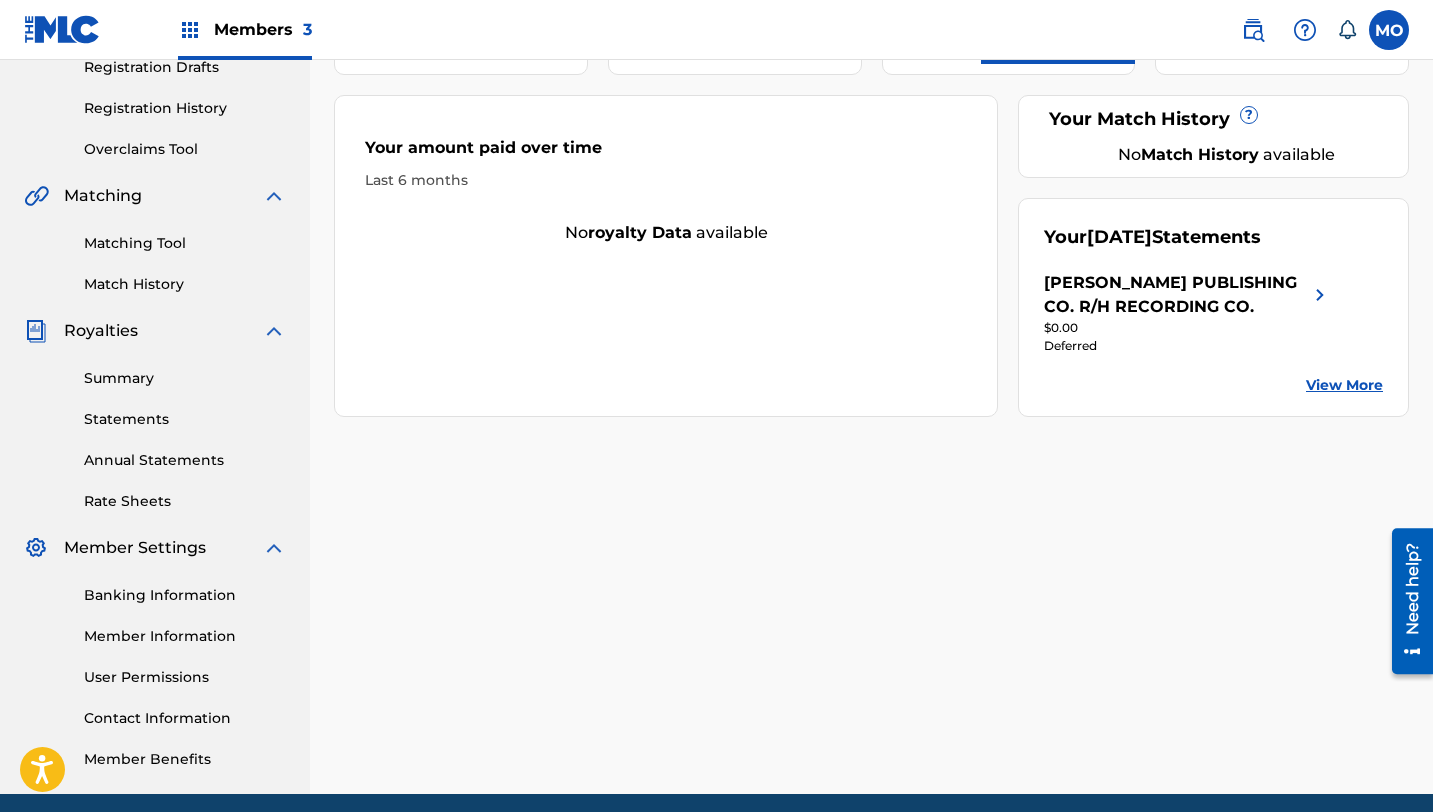 scroll, scrollTop: 428, scrollLeft: 0, axis: vertical 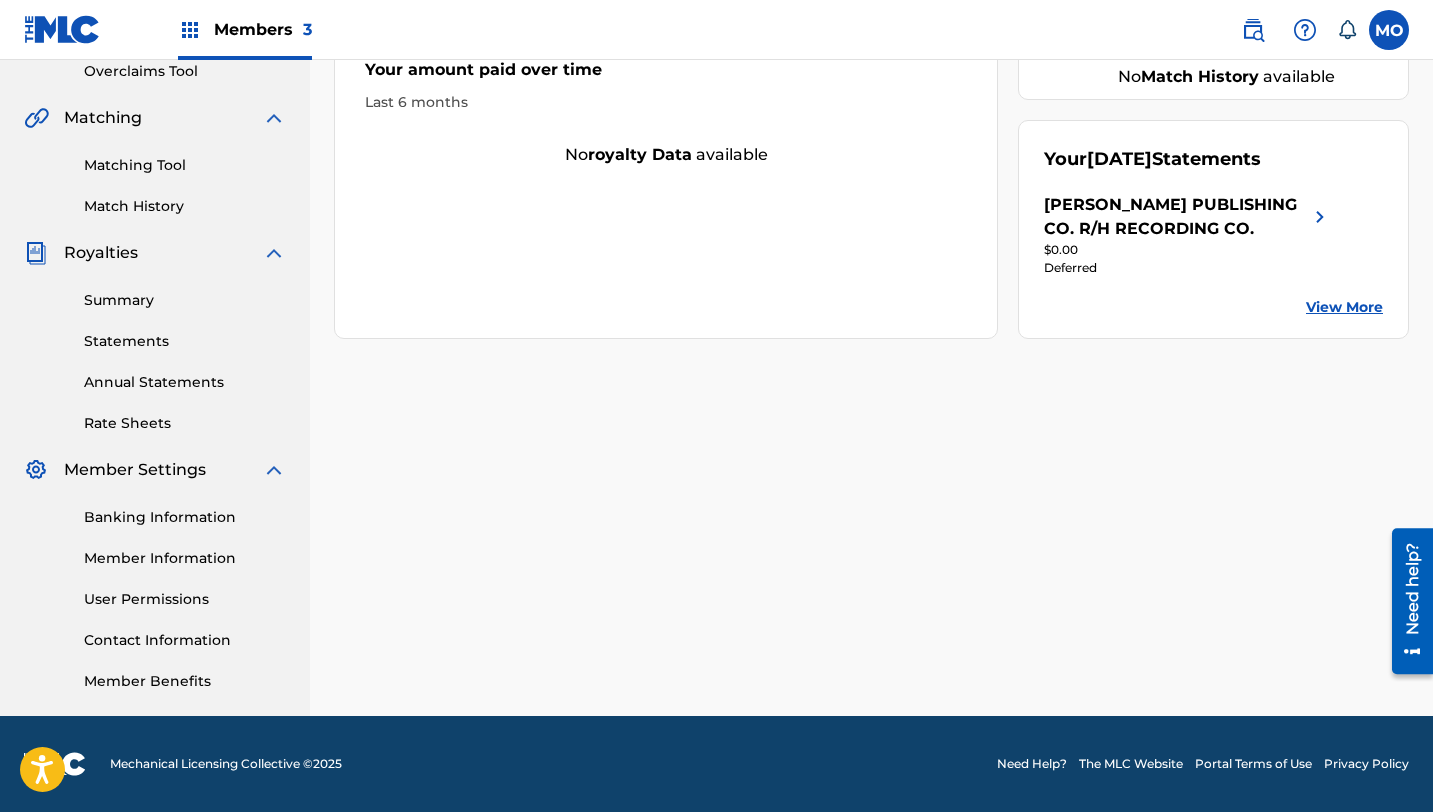 click on "Banking Information" at bounding box center (185, 517) 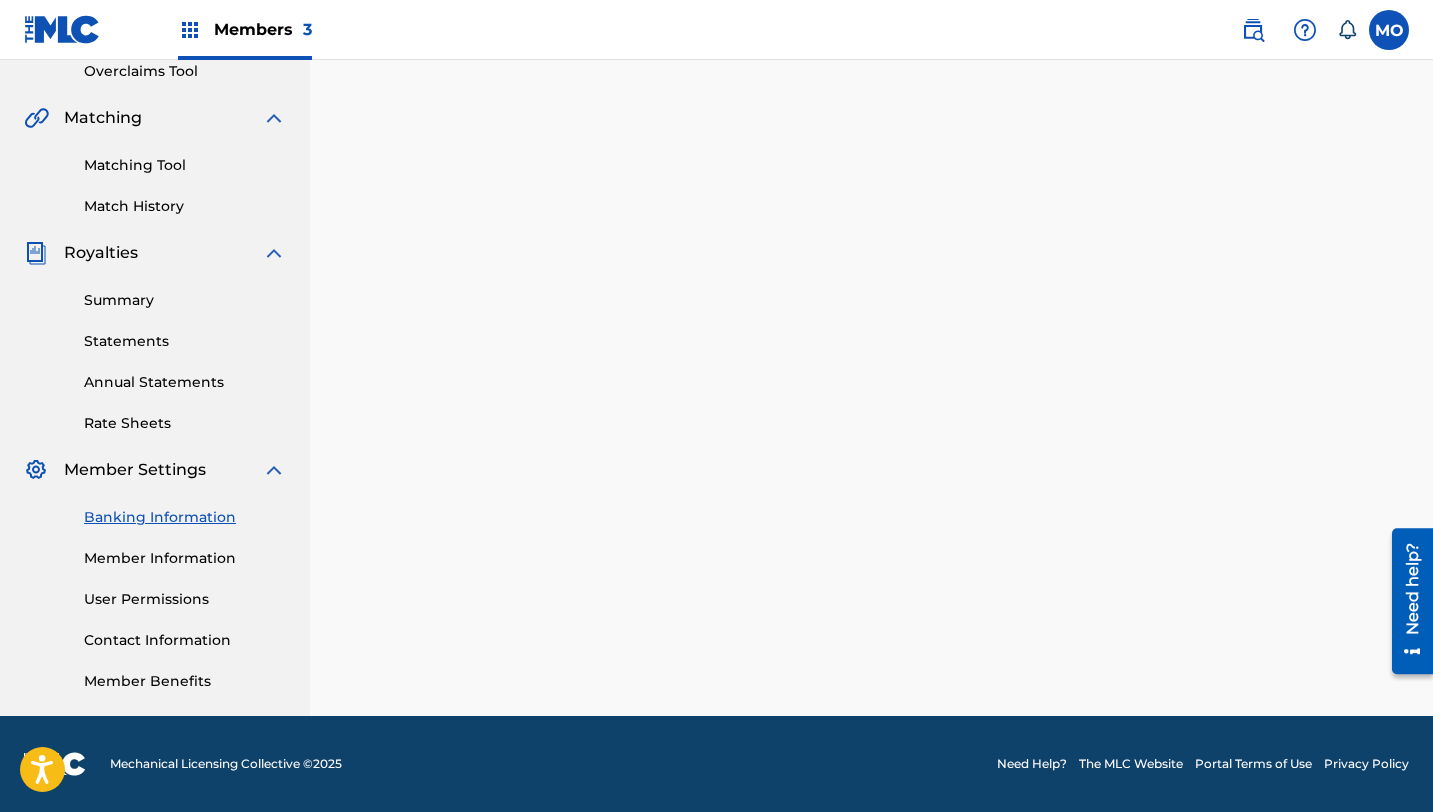 scroll, scrollTop: 0, scrollLeft: 0, axis: both 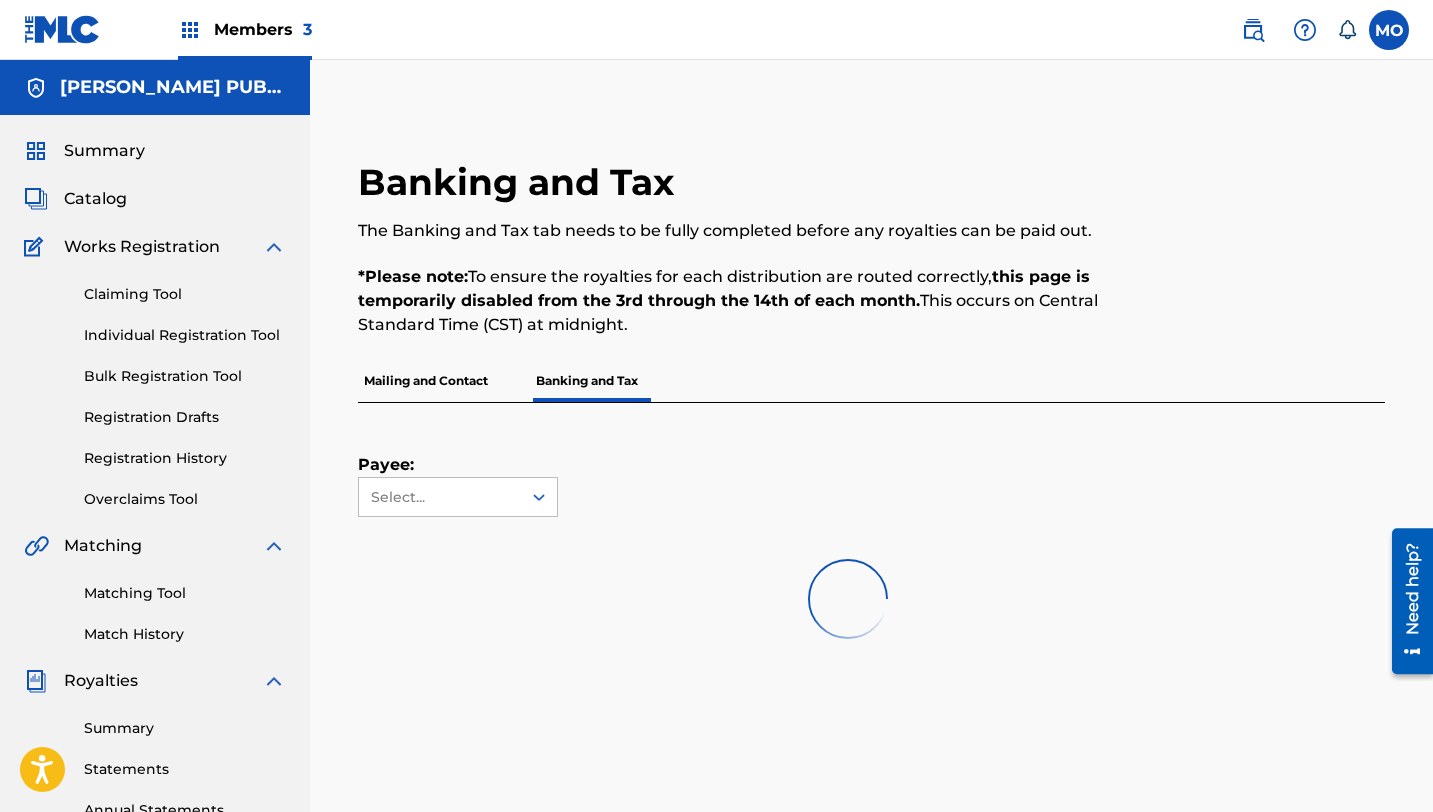 click on "Mailing and Contact" at bounding box center [426, 381] 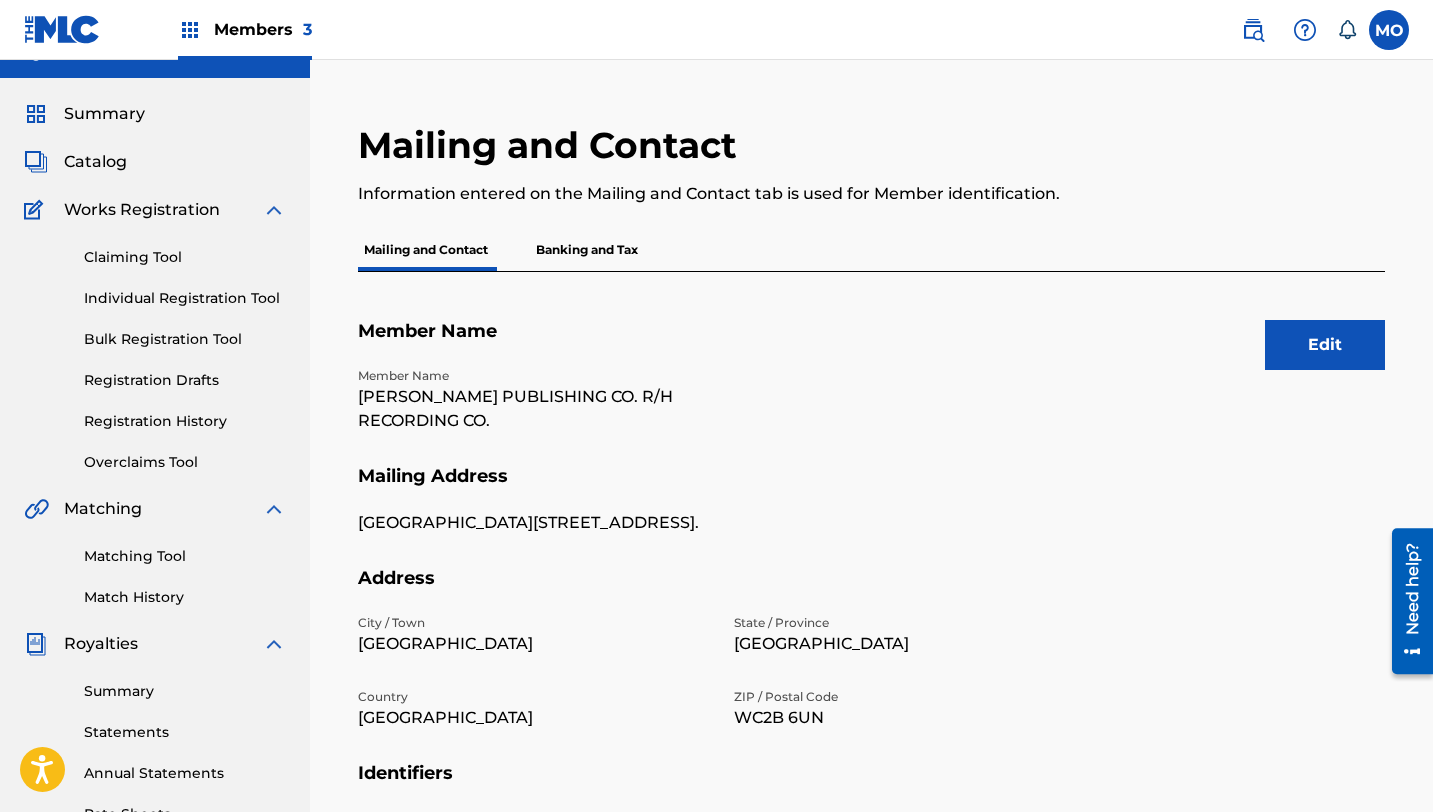 scroll, scrollTop: 0, scrollLeft: 0, axis: both 